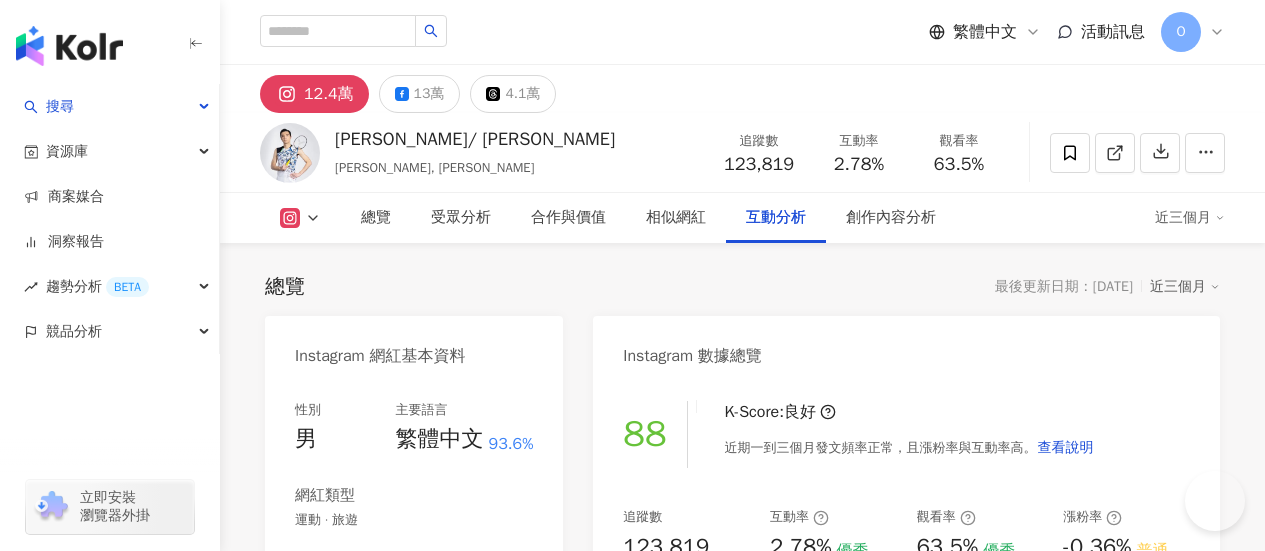 scroll, scrollTop: 4533, scrollLeft: 0, axis: vertical 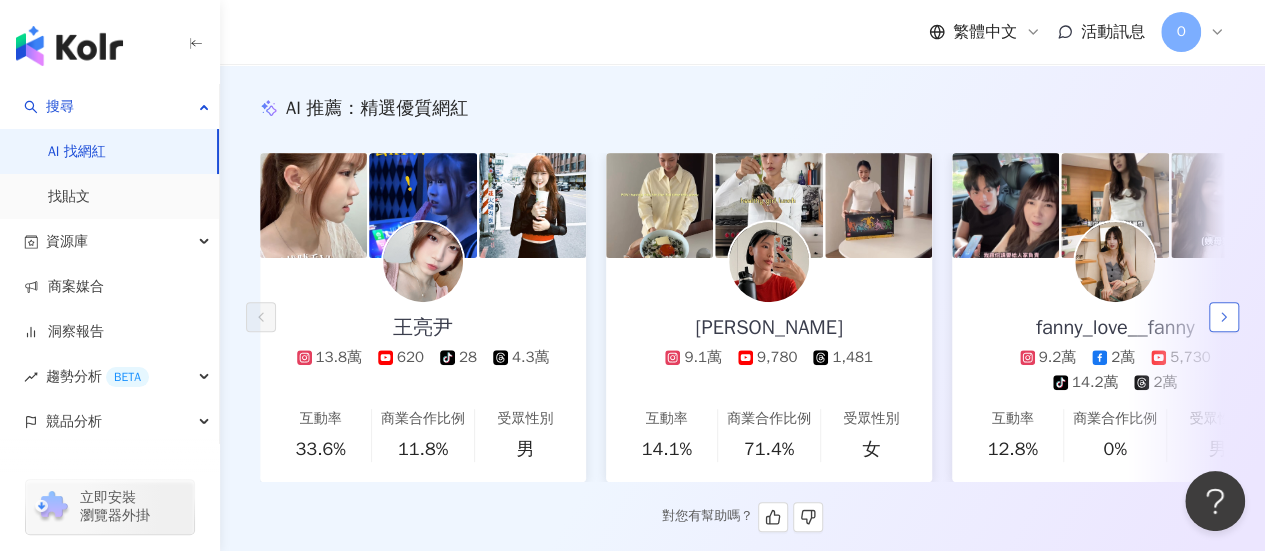 click 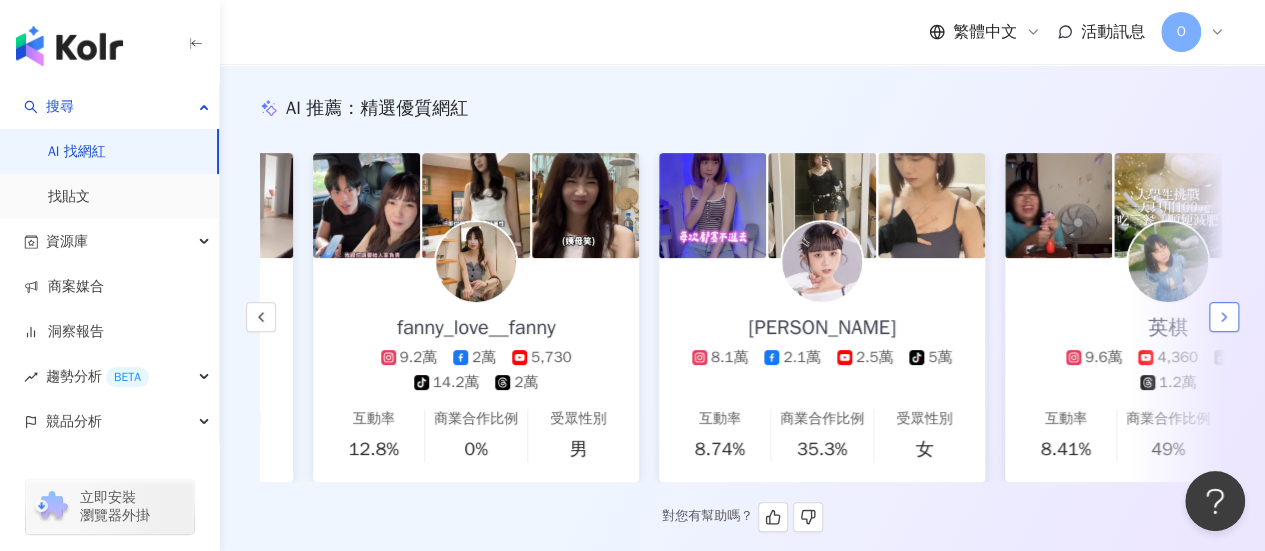 scroll, scrollTop: 0, scrollLeft: 692, axis: horizontal 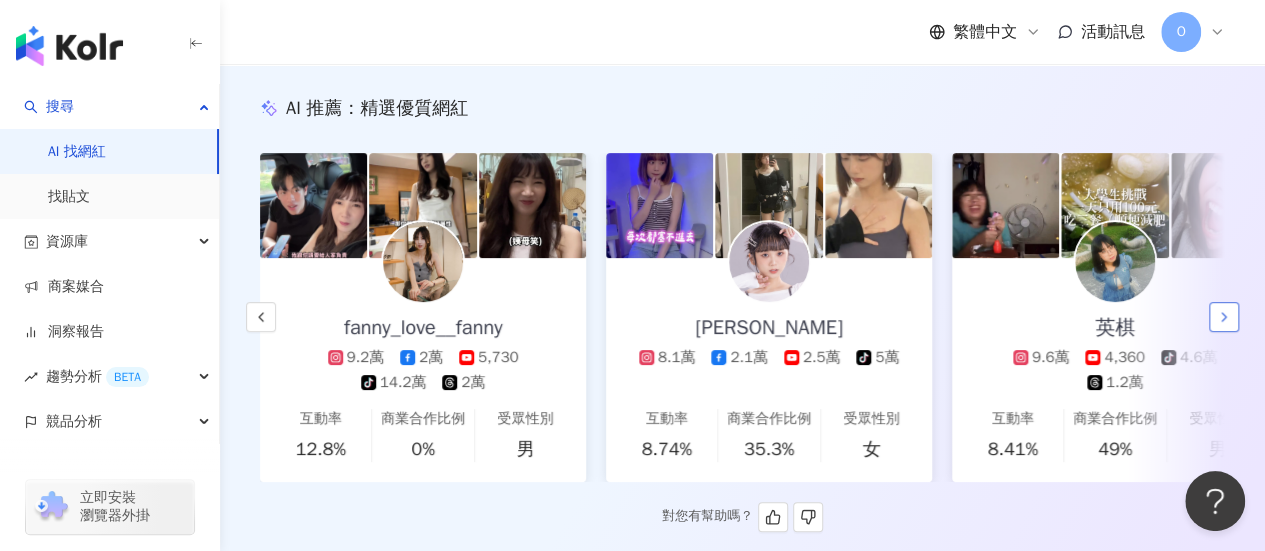 click 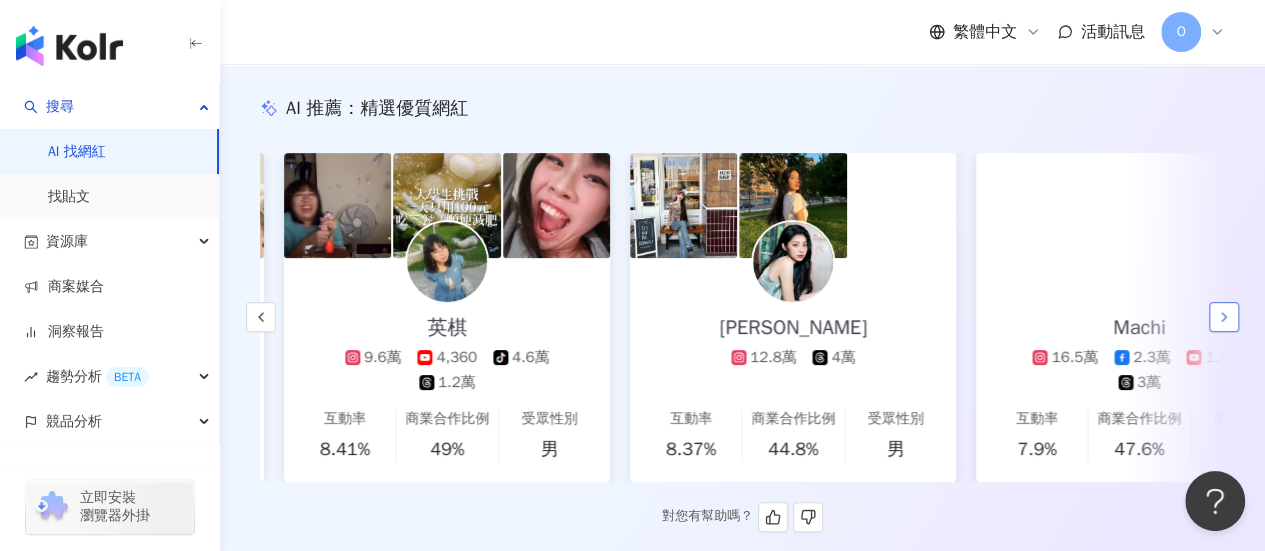scroll, scrollTop: 0, scrollLeft: 1384, axis: horizontal 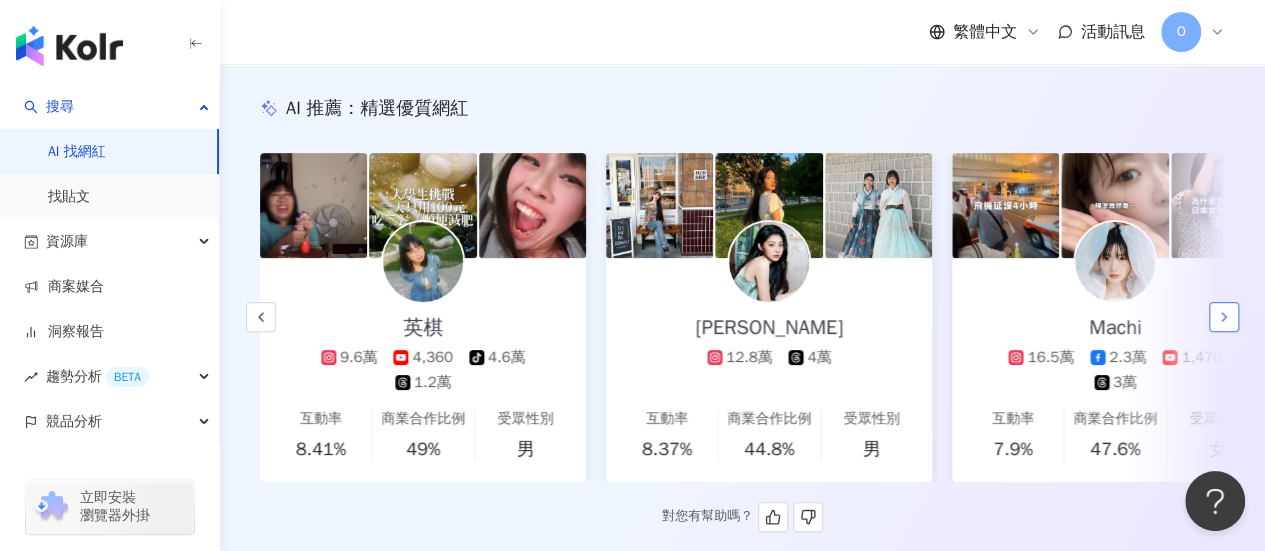 click 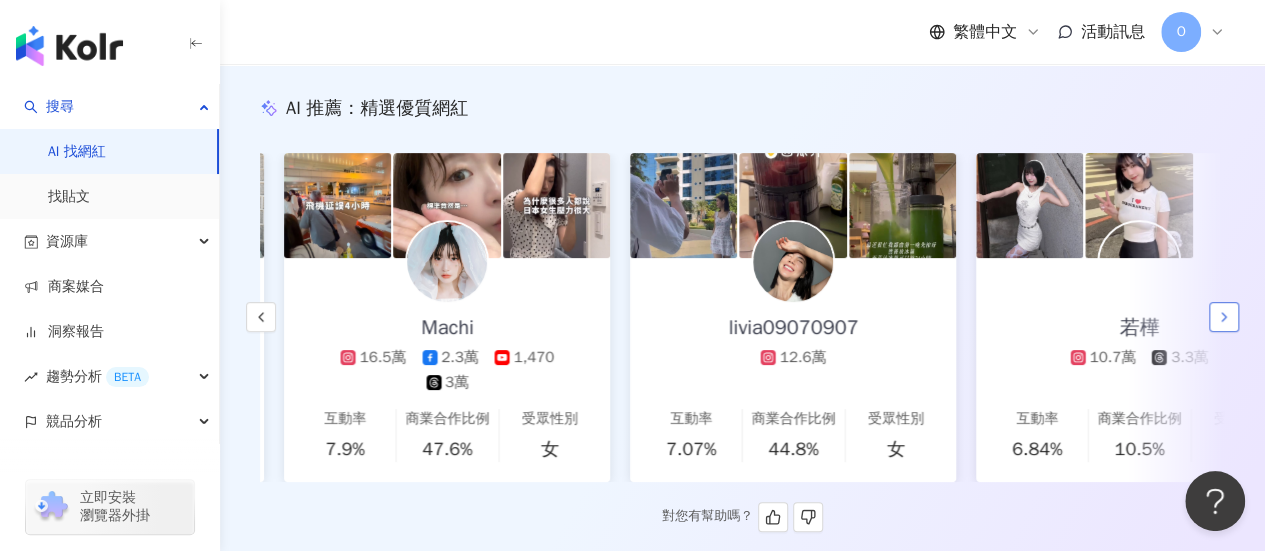scroll, scrollTop: 0, scrollLeft: 2076, axis: horizontal 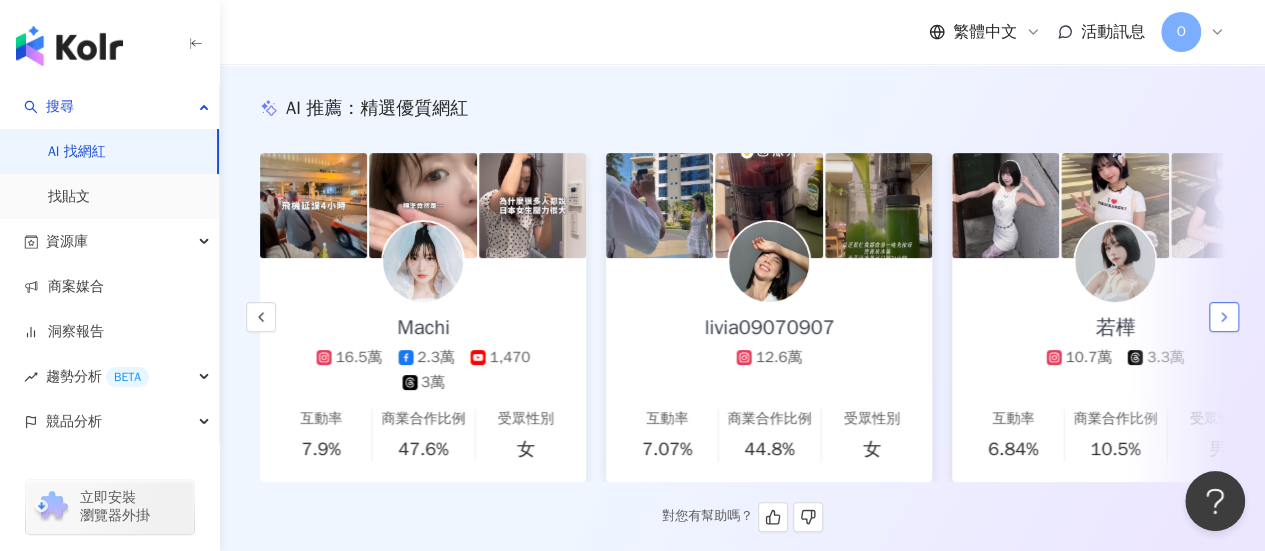 click 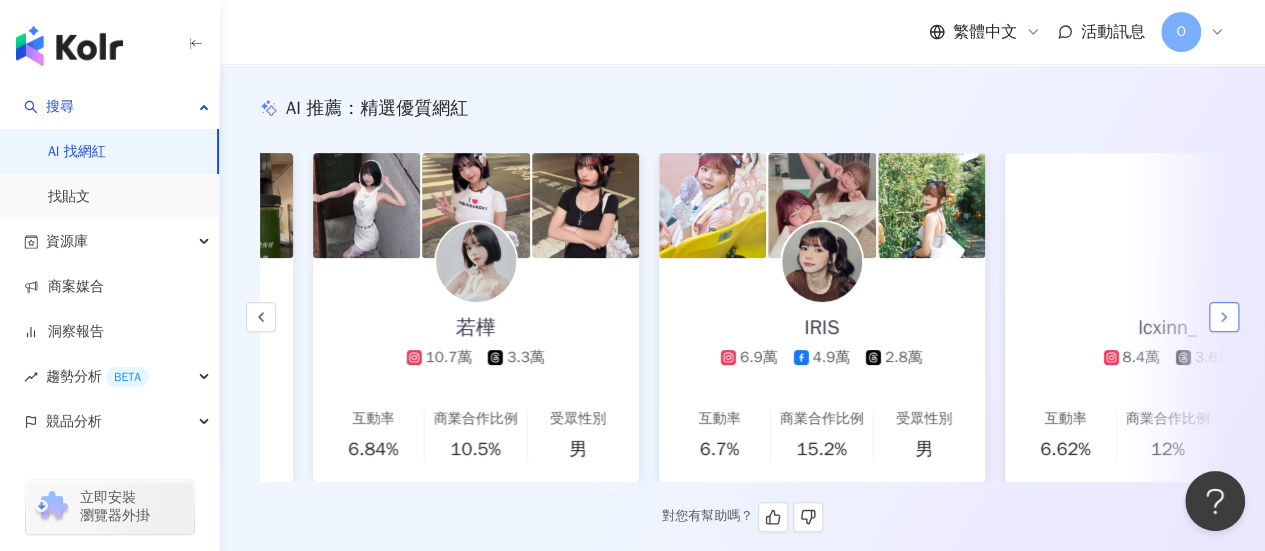 scroll, scrollTop: 0, scrollLeft: 2768, axis: horizontal 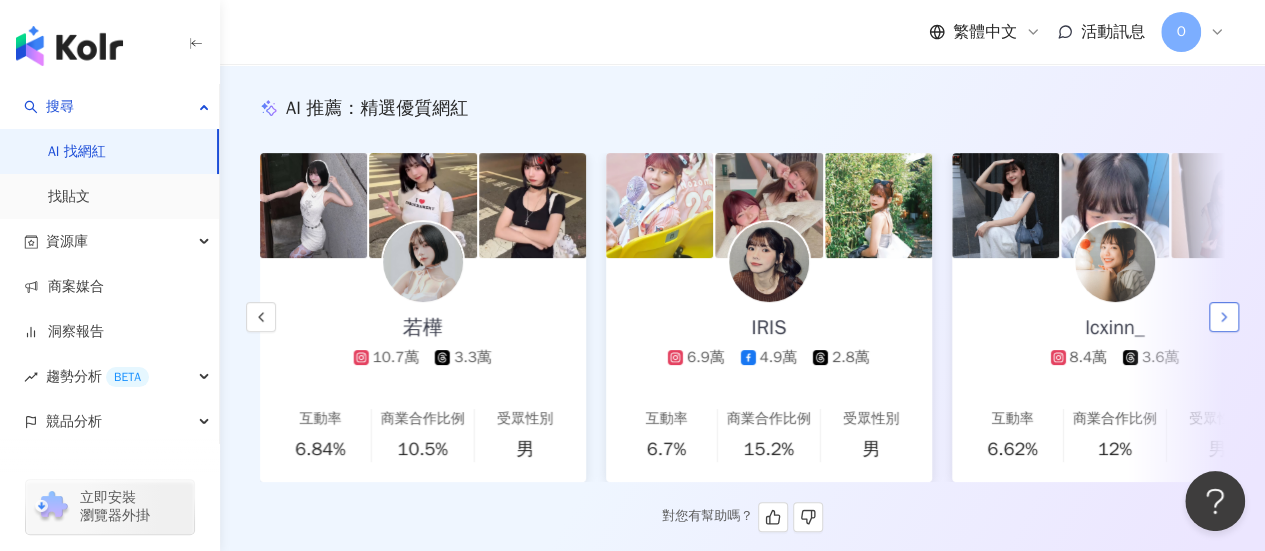 click 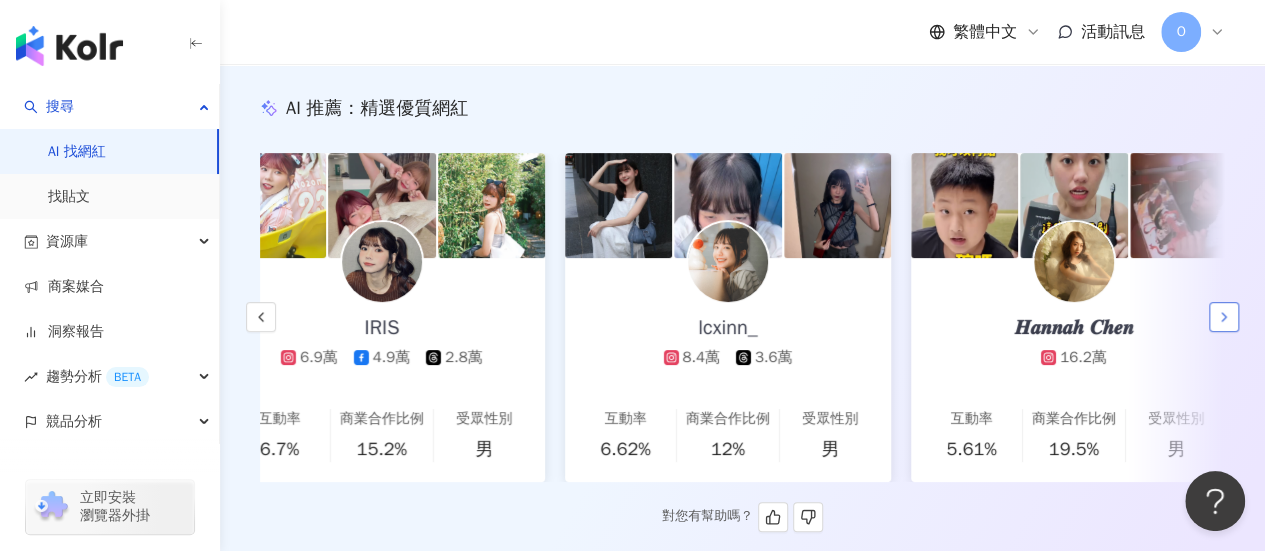 scroll, scrollTop: 0, scrollLeft: 3227, axis: horizontal 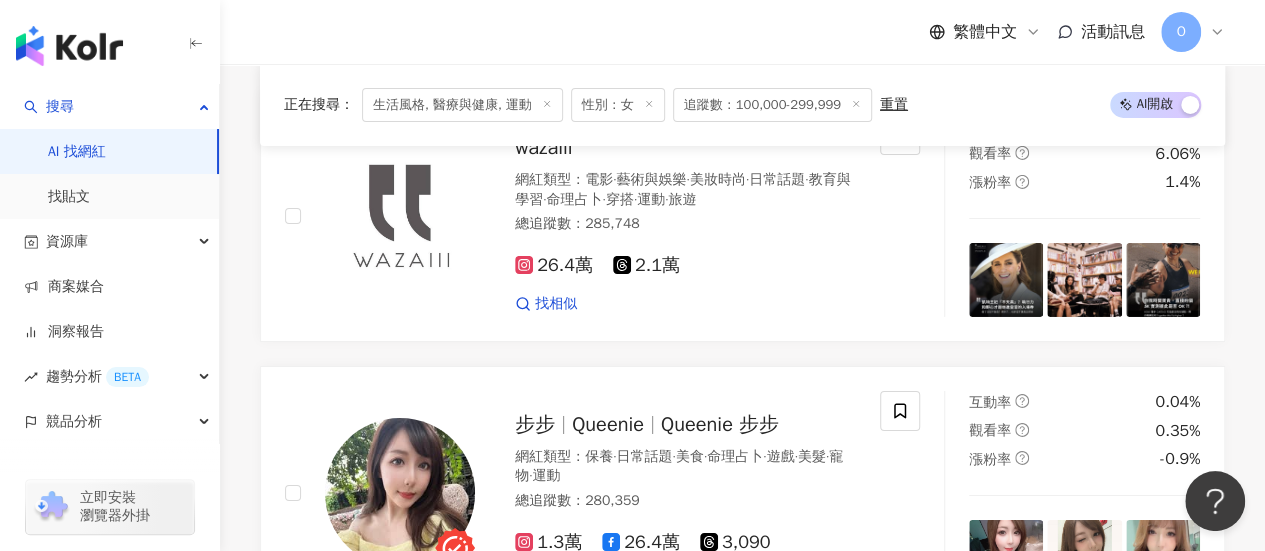 click 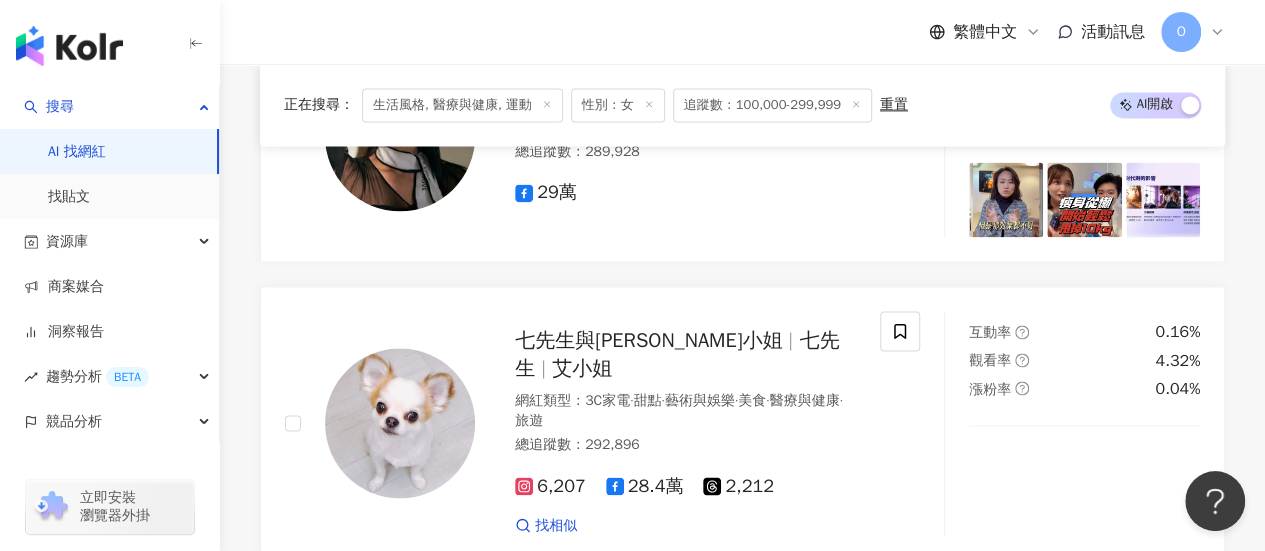 scroll, scrollTop: 0, scrollLeft: 0, axis: both 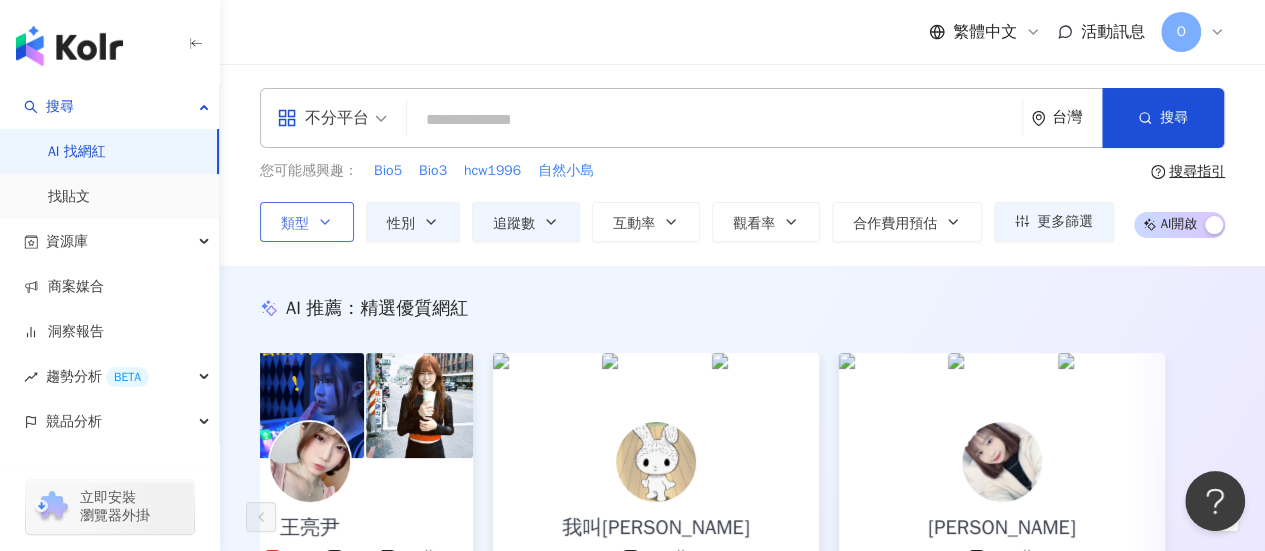 click on "類型" at bounding box center (307, 222) 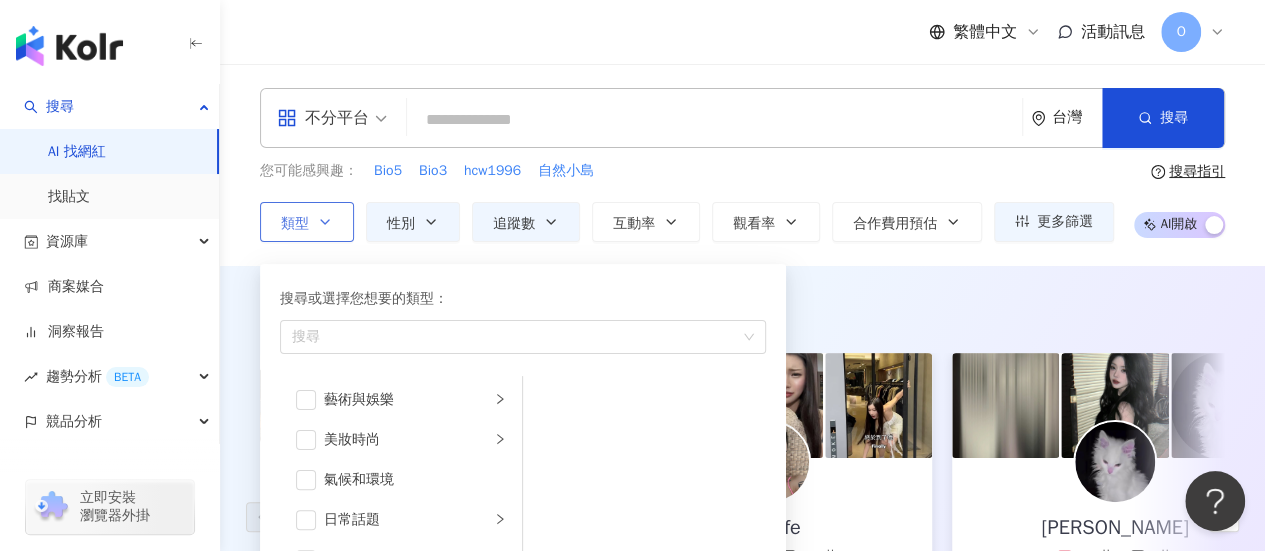 click on "類型 搜尋或選擇您想要的類型：   搜尋 藝術與娛樂 美妝時尚 氣候和環境 日常話題 教育與學習 家庭 財經 美食 命理占卜 遊戲 法政社會 生活風格 影視娛樂 醫療與健康 寵物 攝影 感情 宗教 促購導購 運動 科技 交通工具 旅遊 成人" at bounding box center [307, 222] 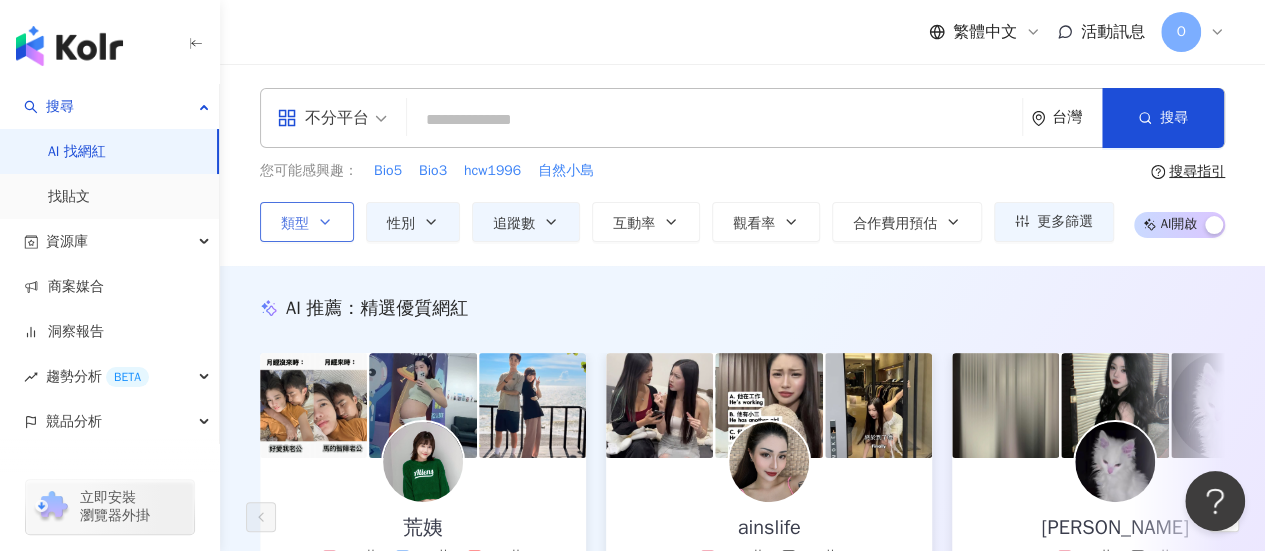 click on "類型" at bounding box center (307, 222) 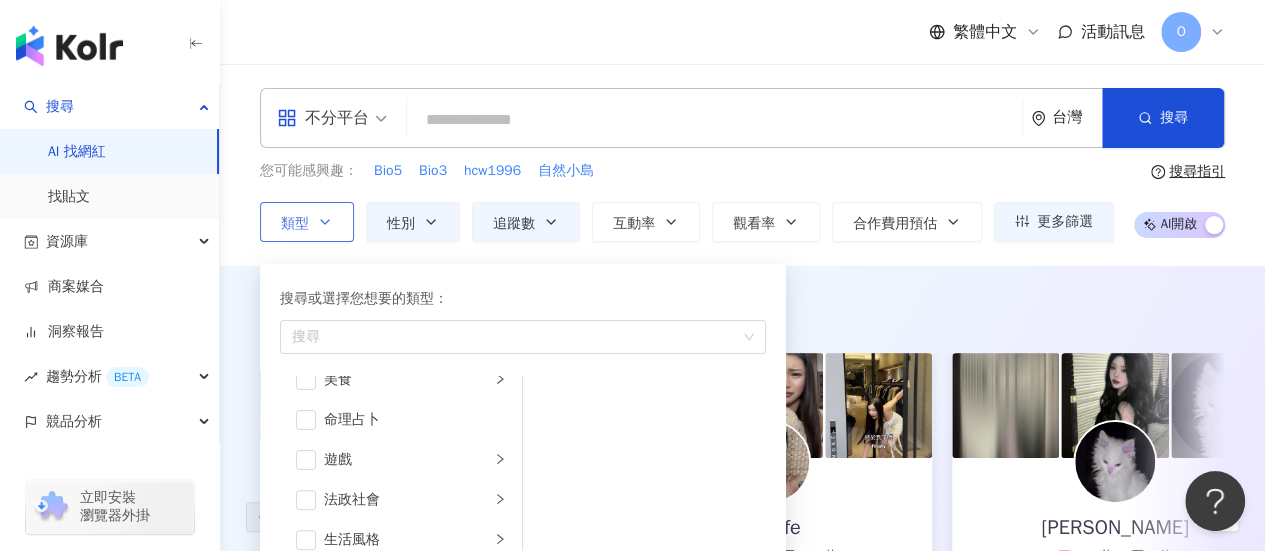 scroll, scrollTop: 400, scrollLeft: 0, axis: vertical 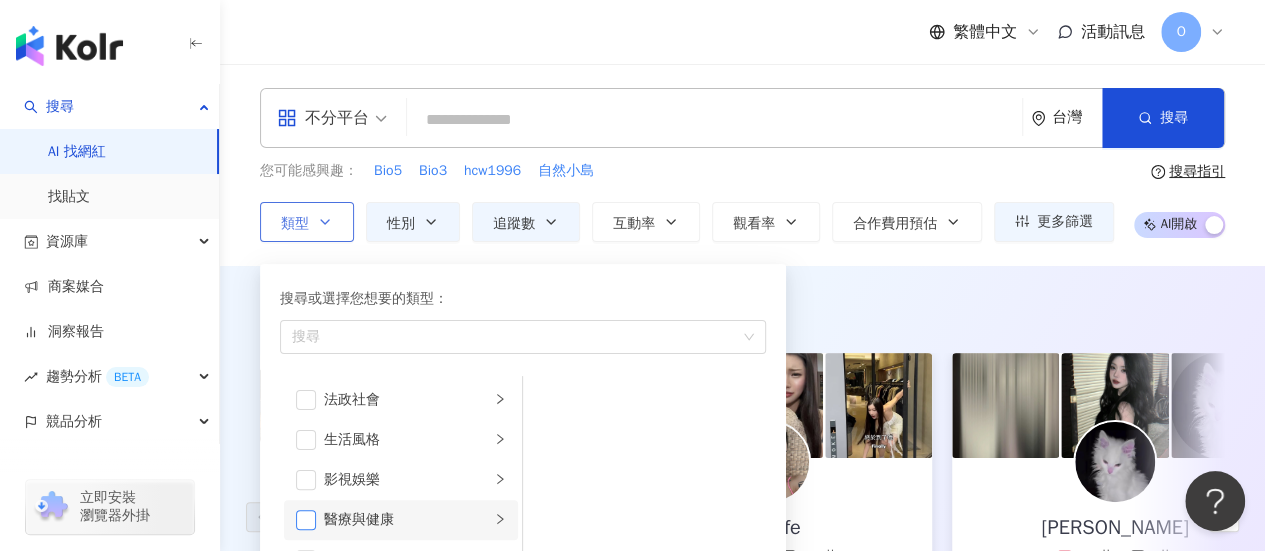 click at bounding box center [306, 520] 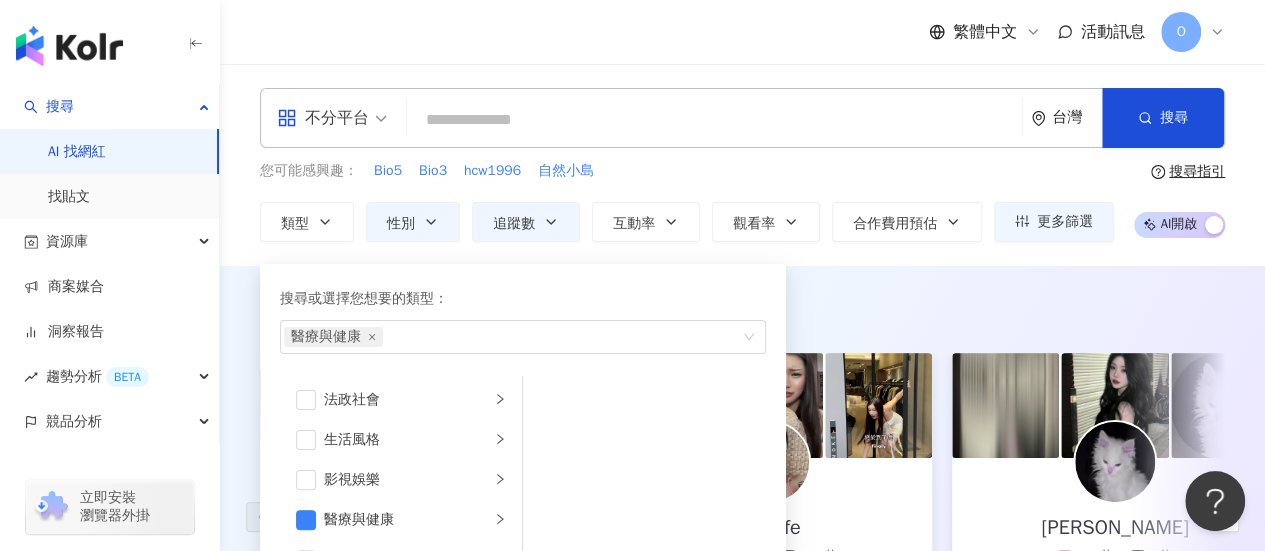 click on "您可能感興趣： Bio5  Bio3  hcw1996  自然小島" at bounding box center [687, 171] 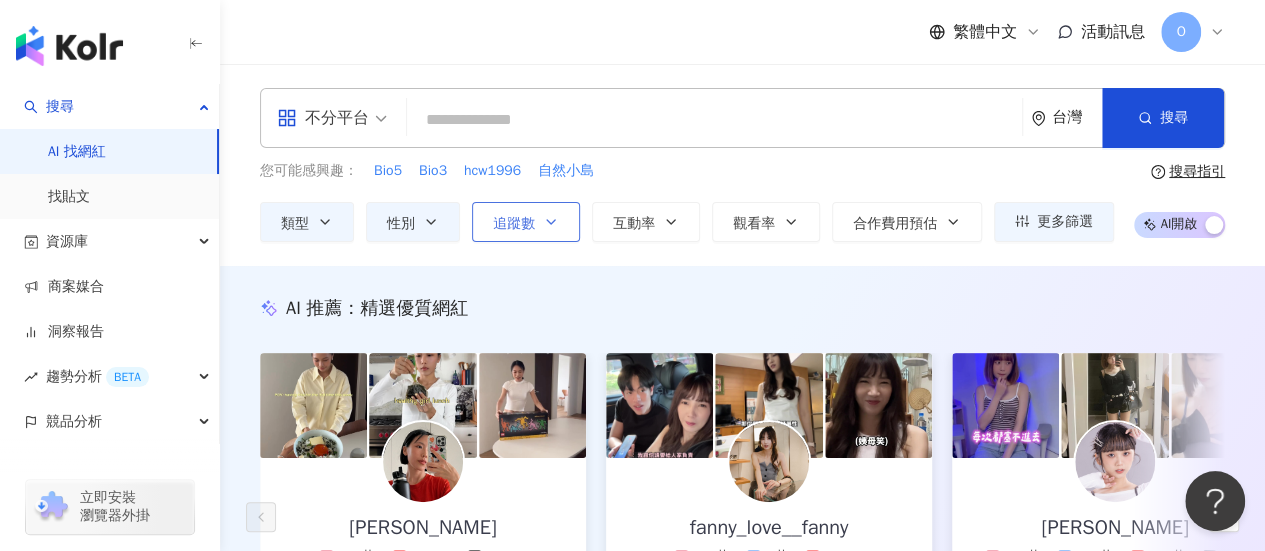 click on "追蹤數" at bounding box center (526, 222) 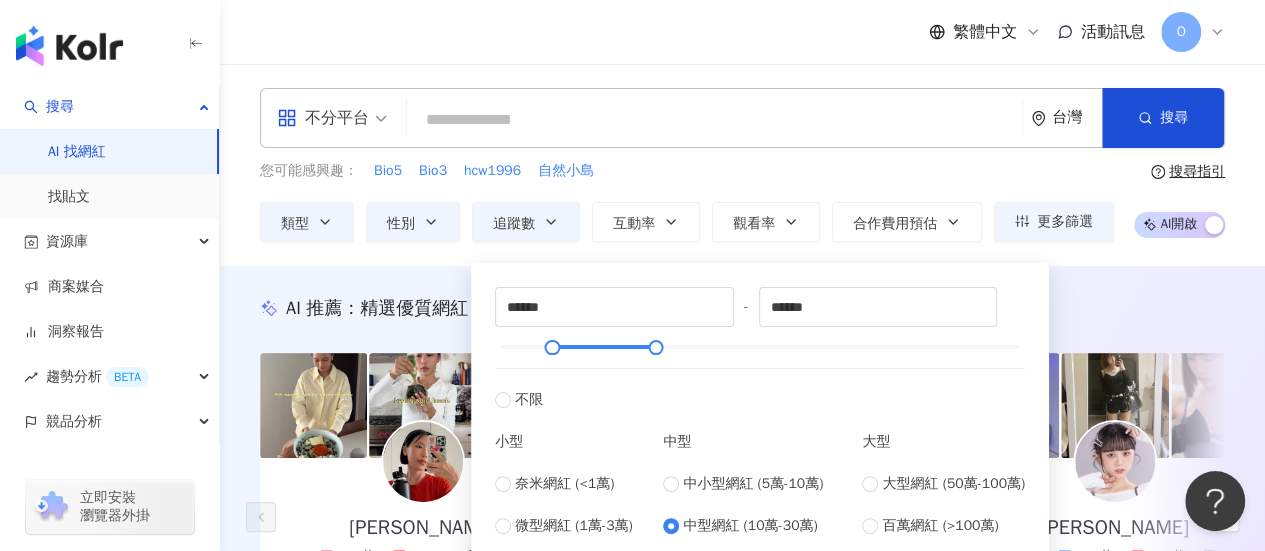 click on "不分平台 台灣 搜尋 您可能感興趣： Bio5  Bio3  hcw1996  自然小島  類型 性別 追蹤數 互動率 觀看率 合作費用預估  更多篩選 %  -  % 不限 5% 以下 5%~20% 20% 以上 不限 女 男 其他 ******  -  ****** 不限 小型 奈米網紅 (<1萬) 微型網紅 (1萬-3萬) 小型網紅 (3萬-5萬) 中型 中小型網紅 (5萬-10萬) 中型網紅 (10萬-30萬) 中大型網紅 (30萬-50萬) 大型 大型網紅 (50萬-100萬) 百萬網紅 (>100萬) 搜尋指引 AI  開啟 AI  關閉" at bounding box center [742, 165] 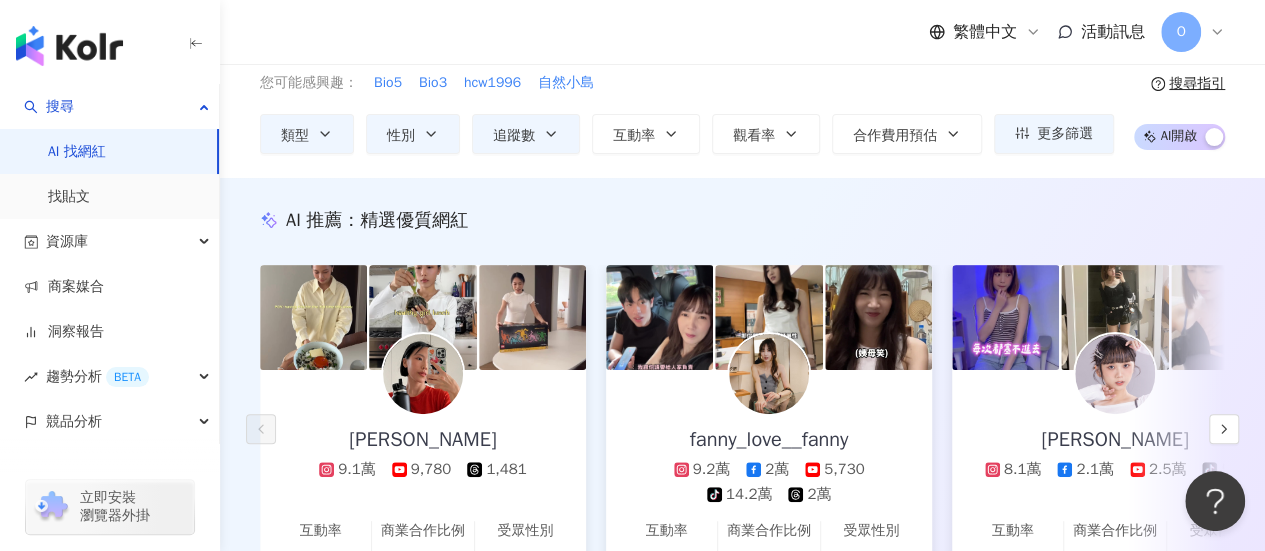 scroll, scrollTop: 200, scrollLeft: 0, axis: vertical 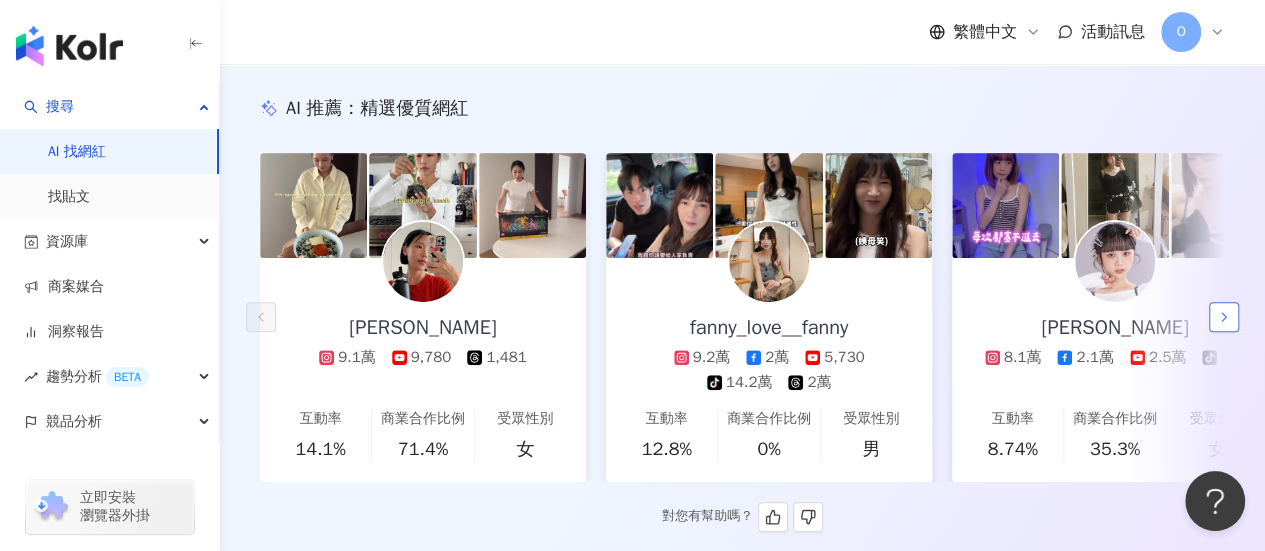click 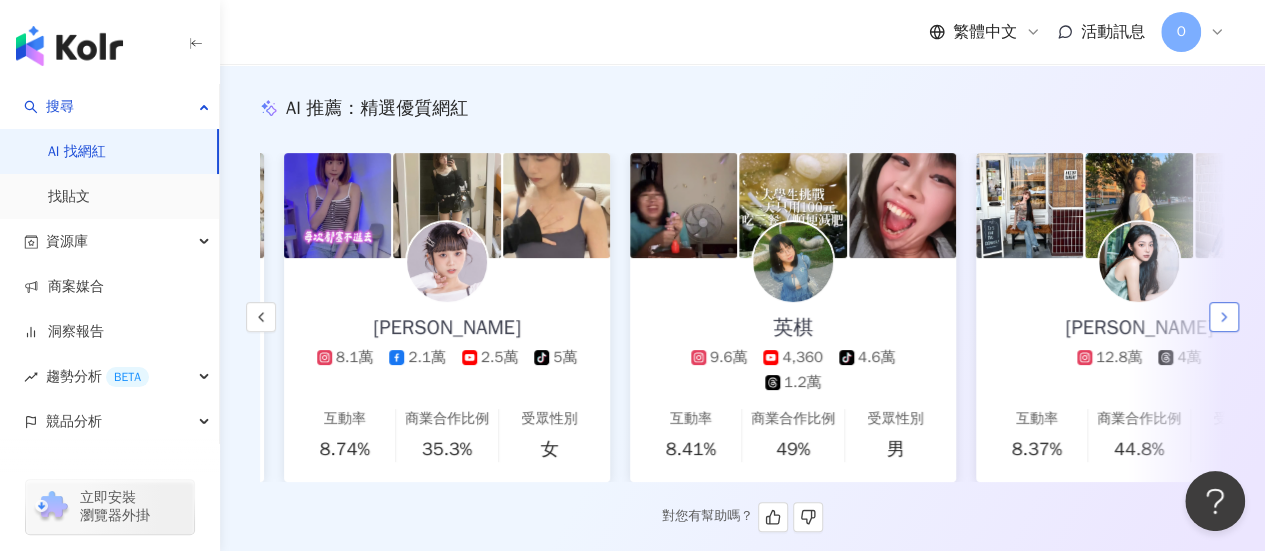 scroll, scrollTop: 0, scrollLeft: 692, axis: horizontal 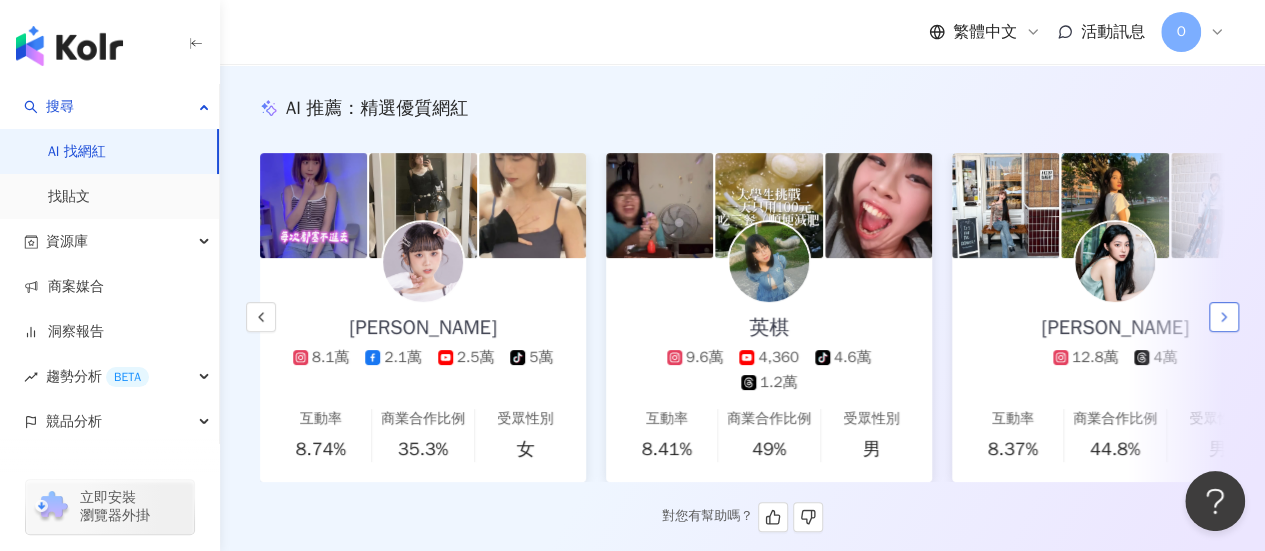 click 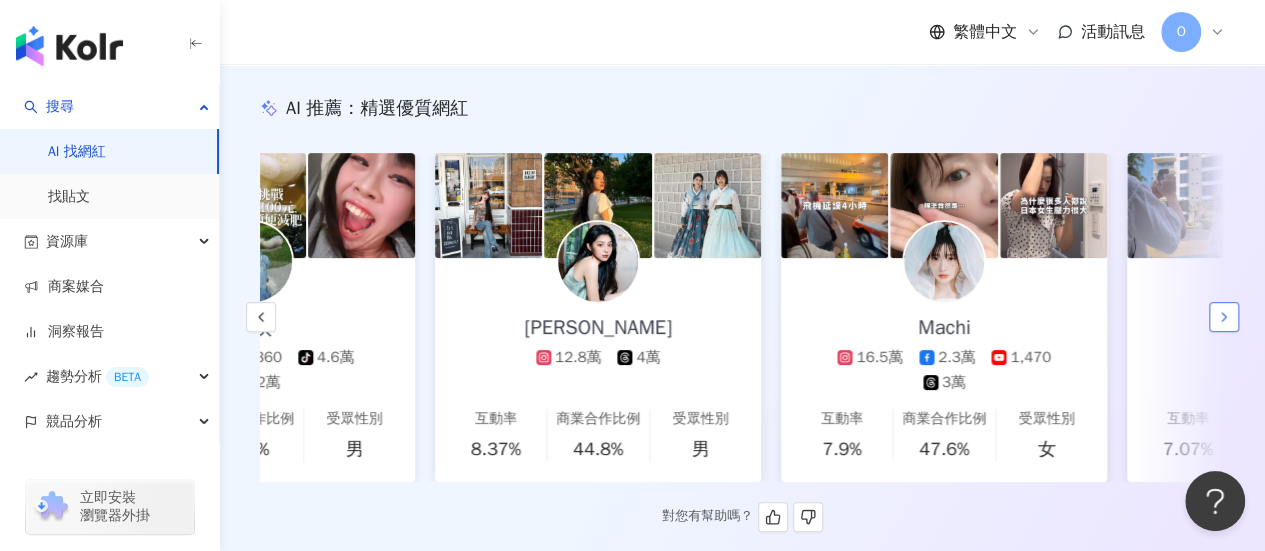 scroll, scrollTop: 0, scrollLeft: 1384, axis: horizontal 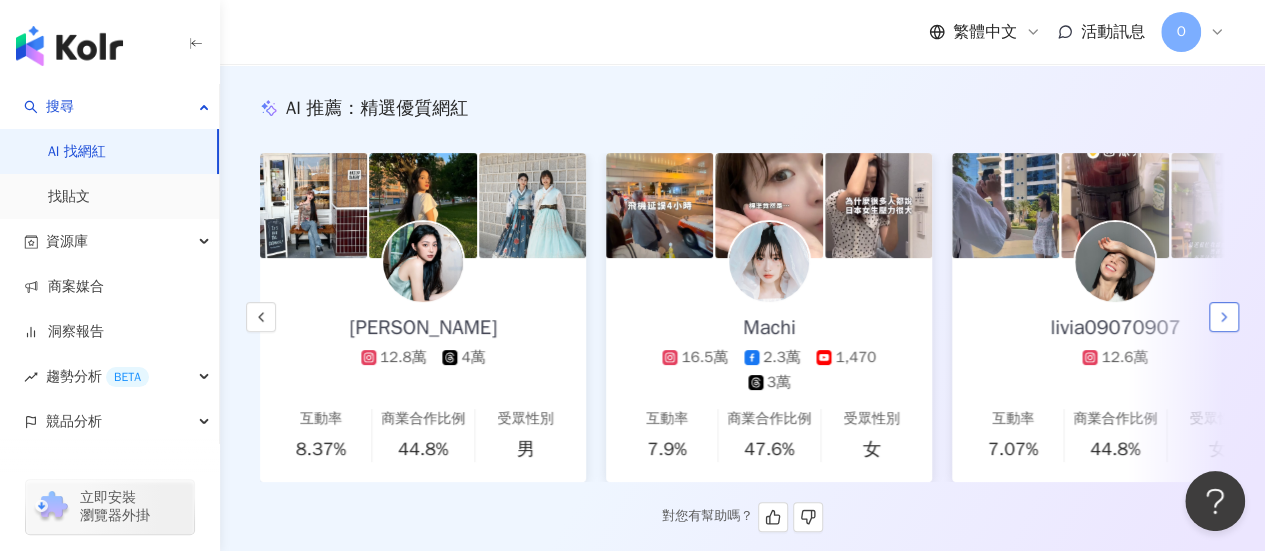 click 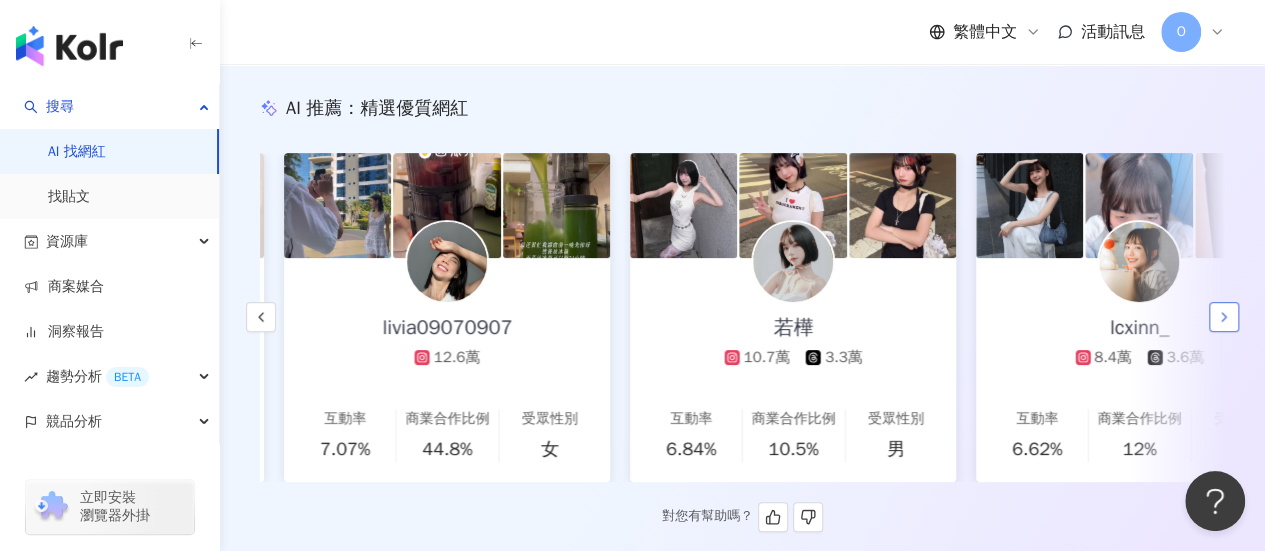 scroll, scrollTop: 0, scrollLeft: 2076, axis: horizontal 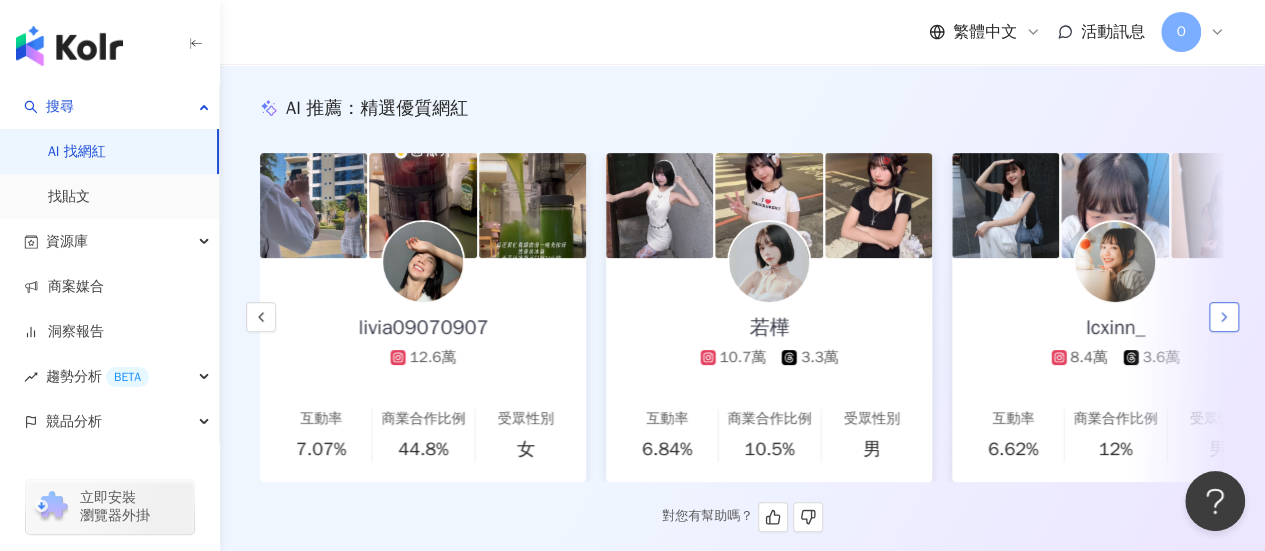 click 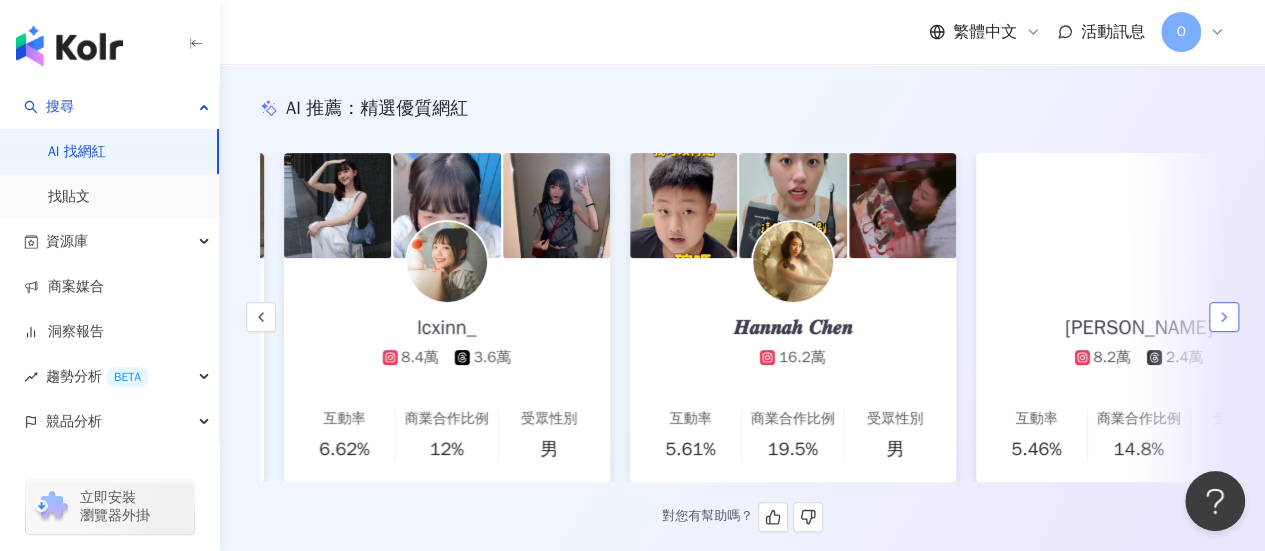 scroll, scrollTop: 0, scrollLeft: 2768, axis: horizontal 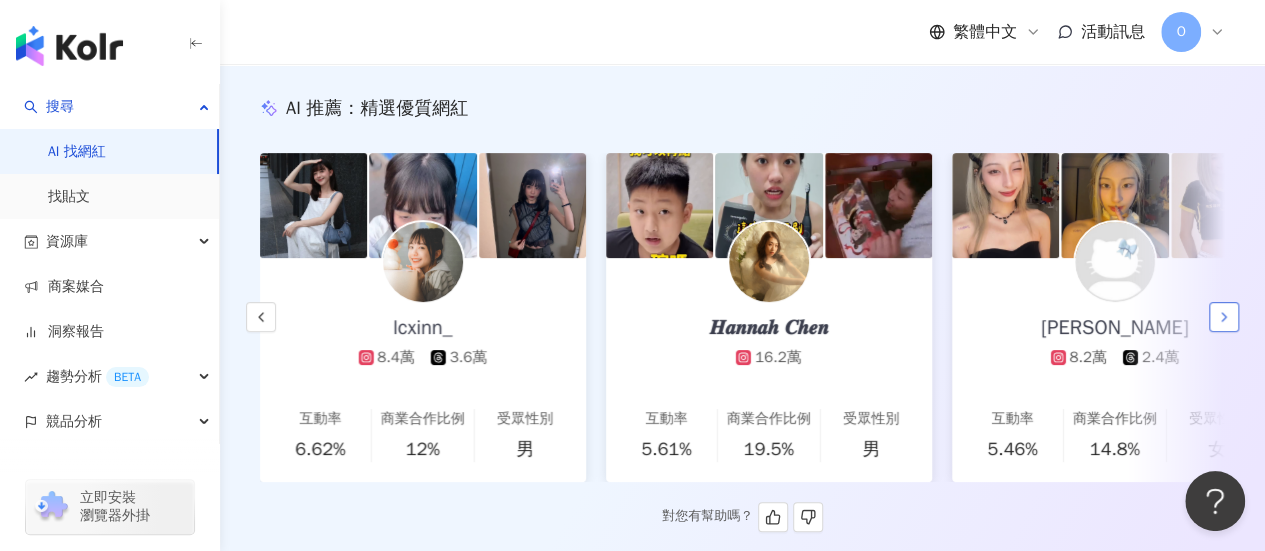 click 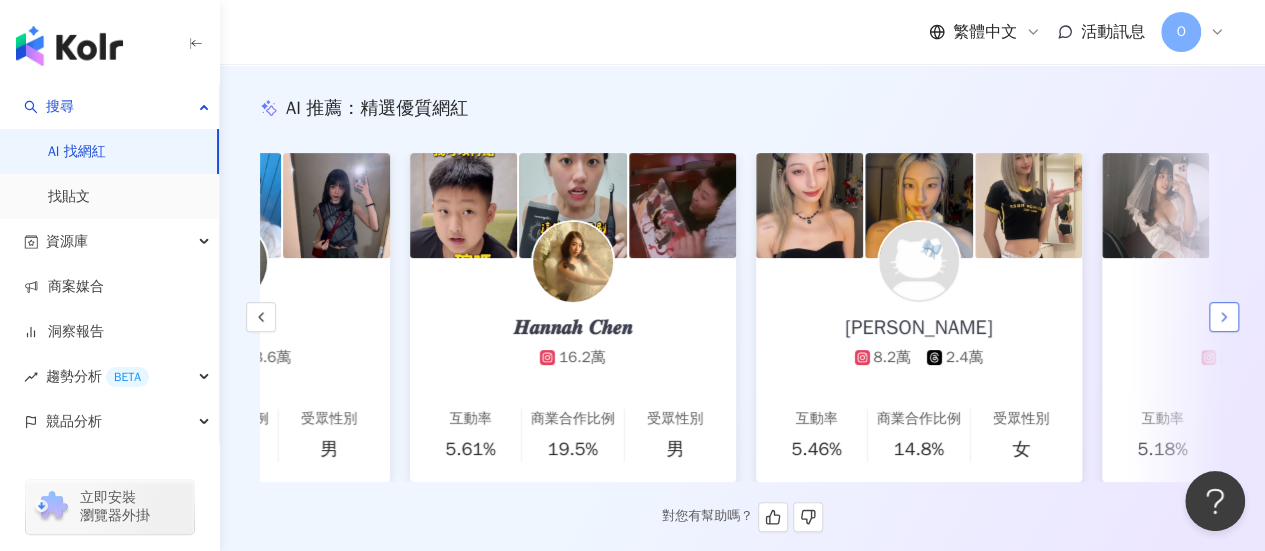 scroll, scrollTop: 0, scrollLeft: 3227, axis: horizontal 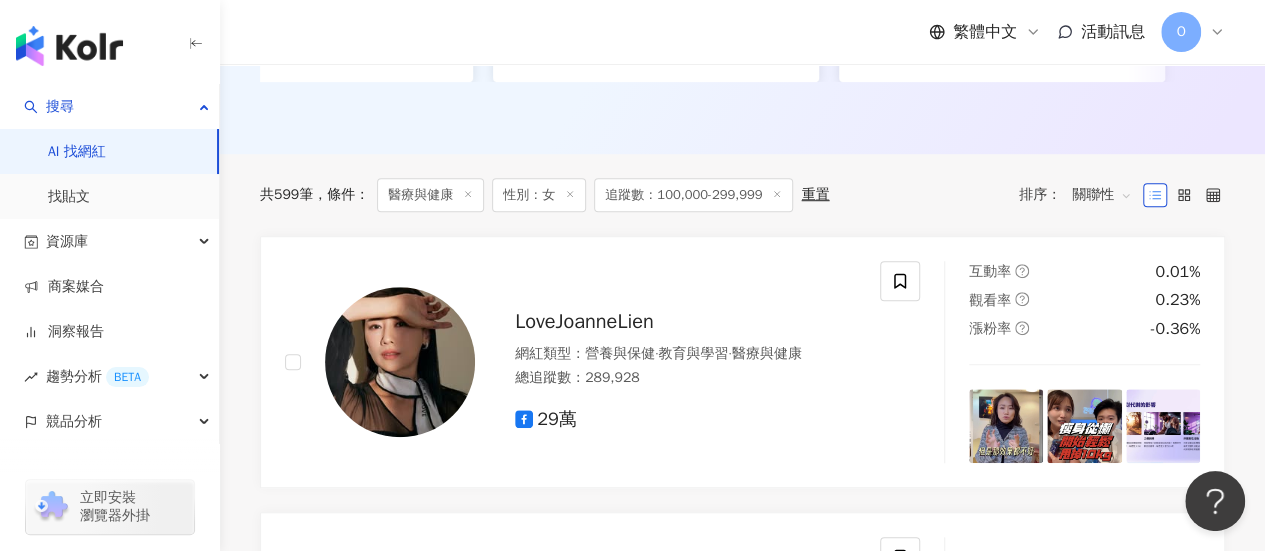 click 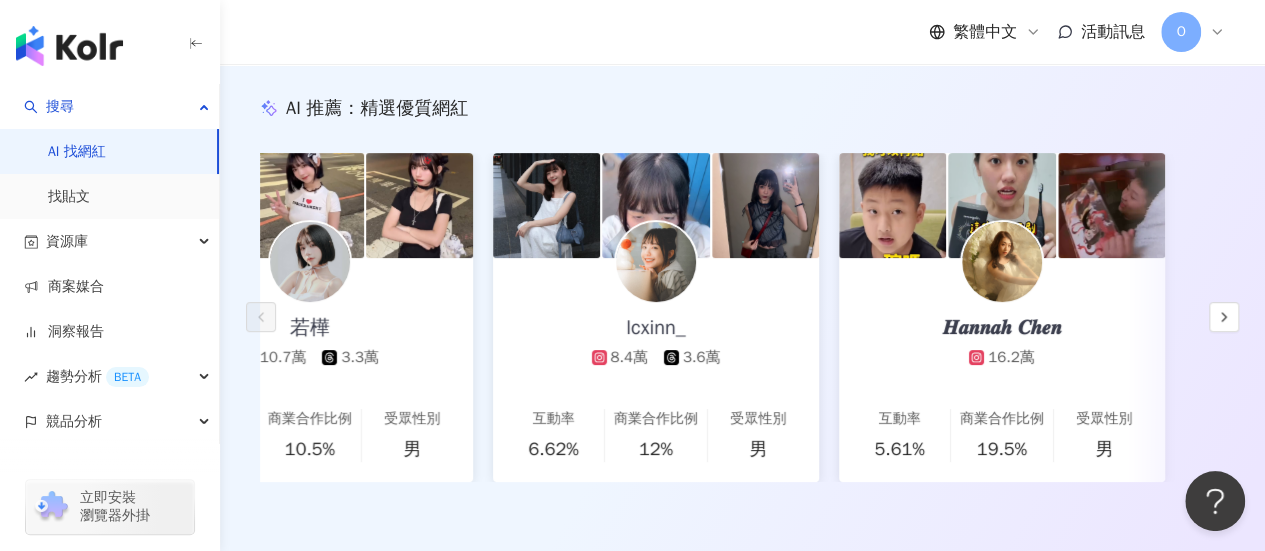 scroll, scrollTop: 398, scrollLeft: 0, axis: vertical 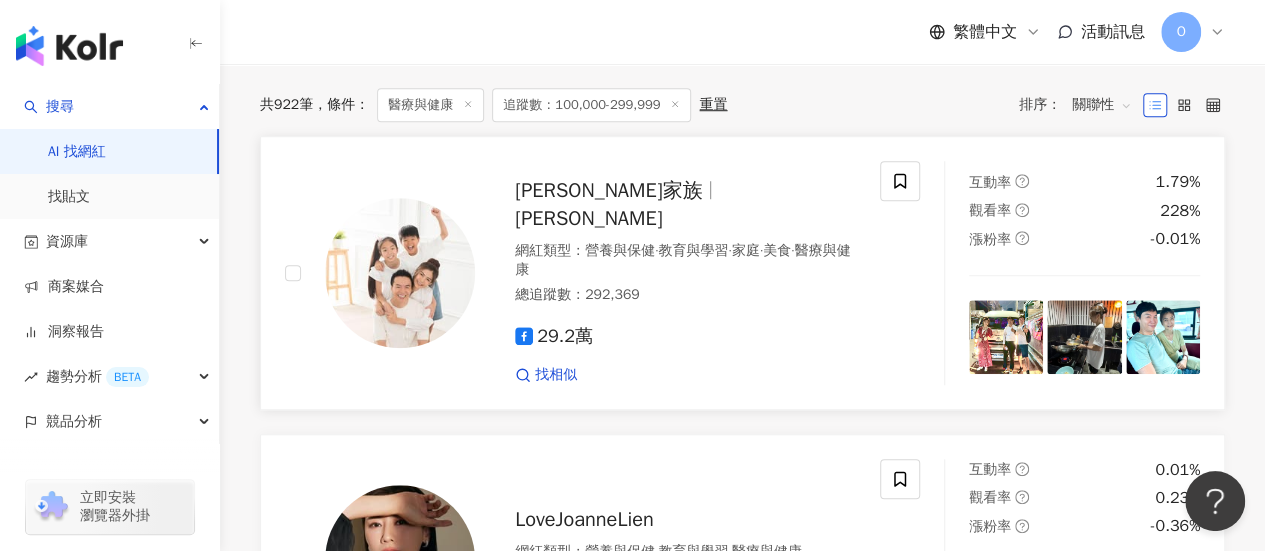 click on "吳鈴山家族" at bounding box center [608, 190] 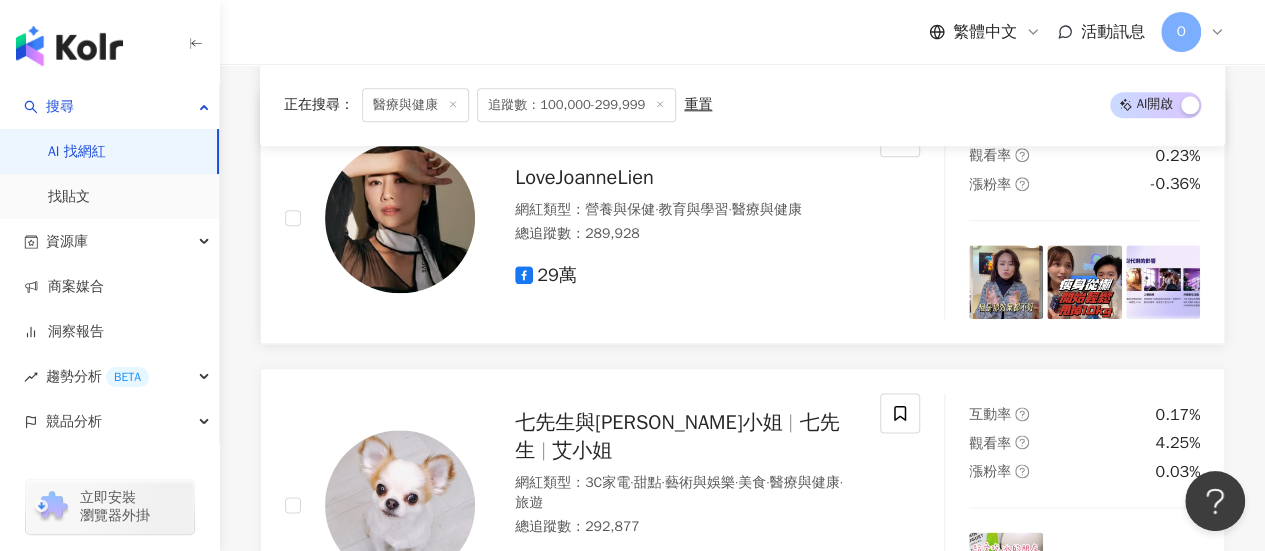 scroll, scrollTop: 1000, scrollLeft: 0, axis: vertical 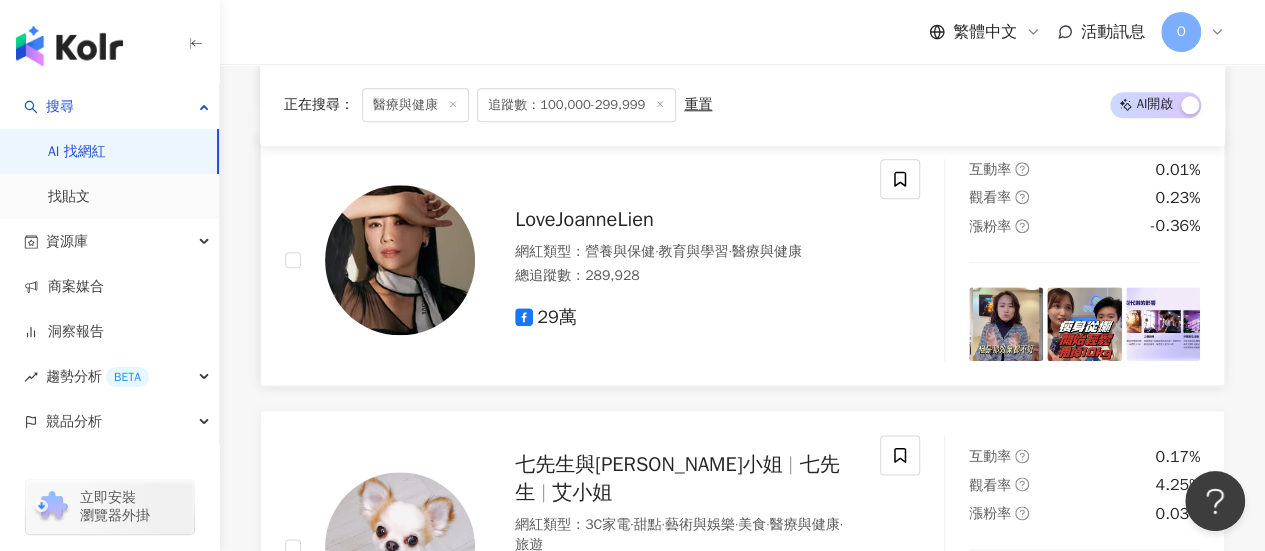 click on "LoveJoanneLien" at bounding box center [584, 219] 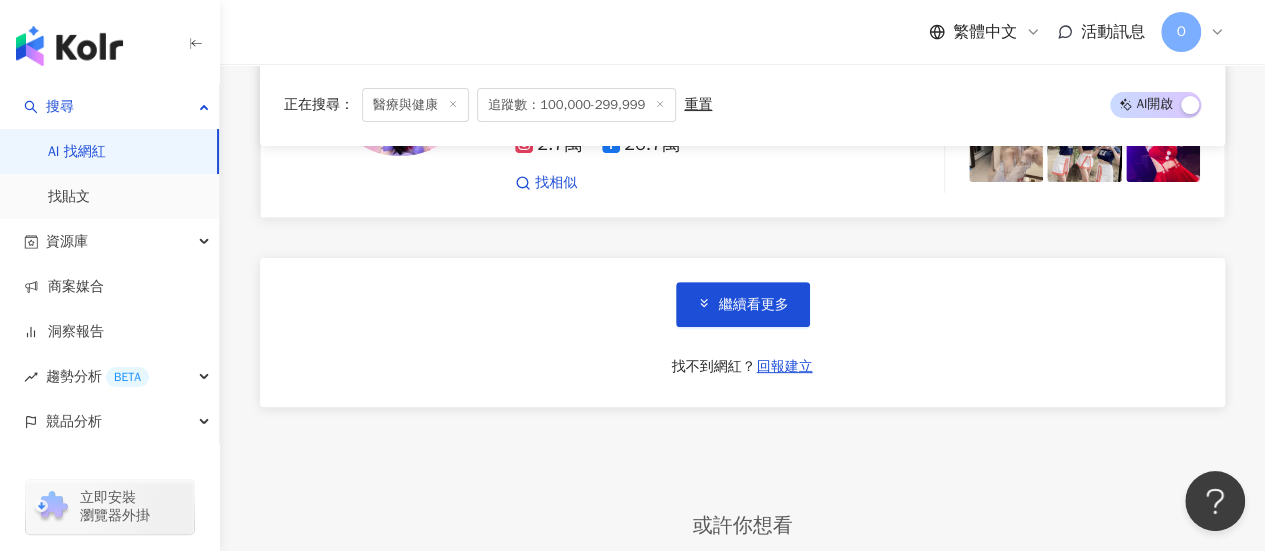 scroll, scrollTop: 4000, scrollLeft: 0, axis: vertical 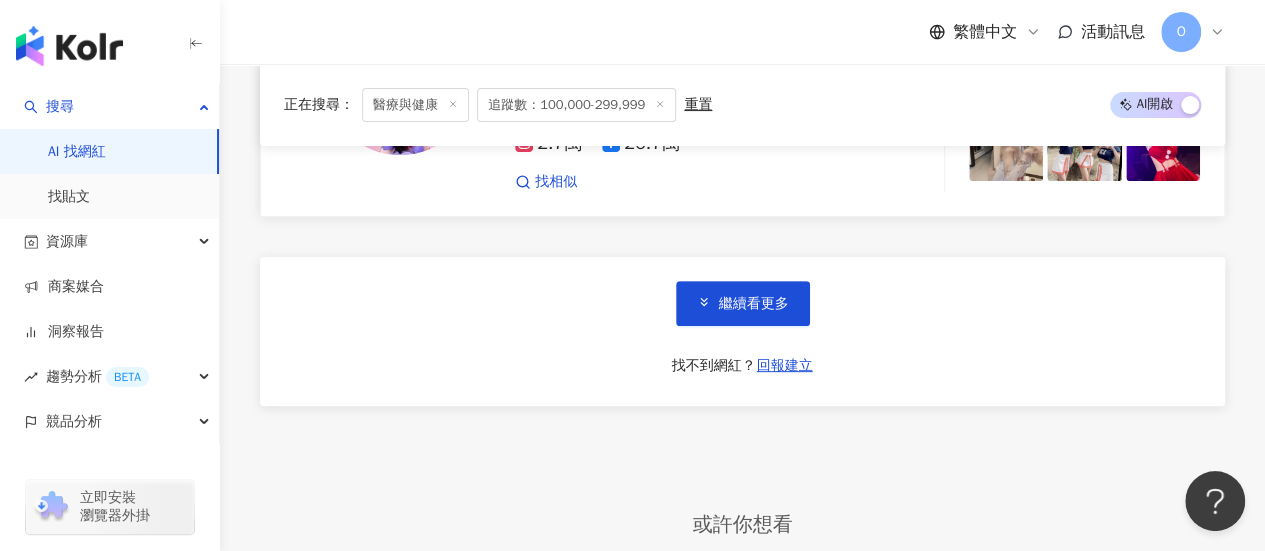 click on "繼續看更多" at bounding box center [743, 303] 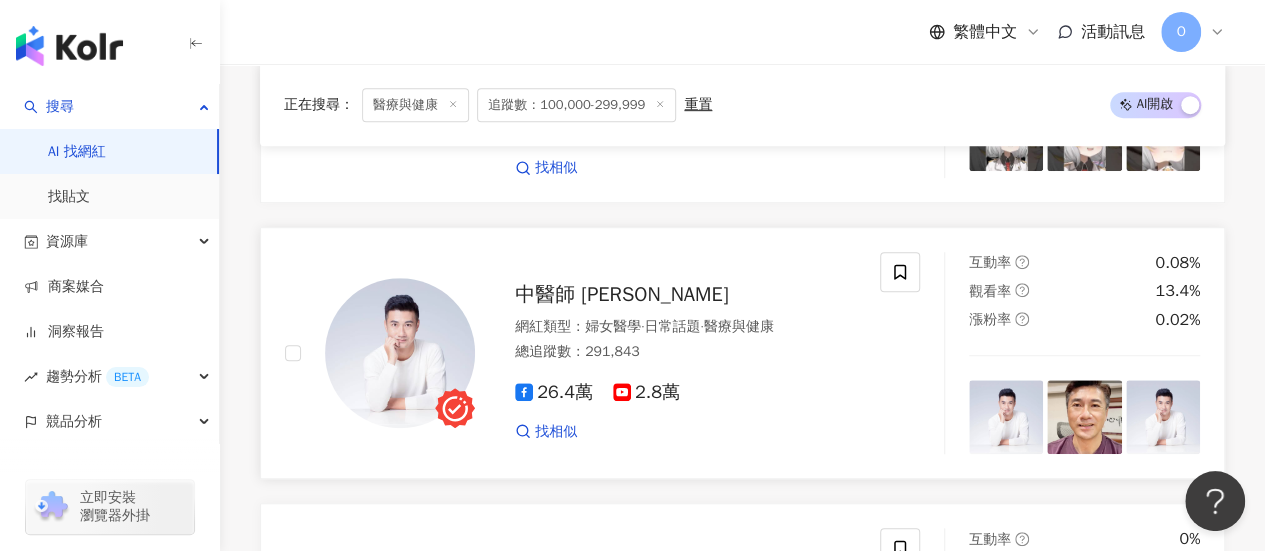 scroll, scrollTop: 4300, scrollLeft: 0, axis: vertical 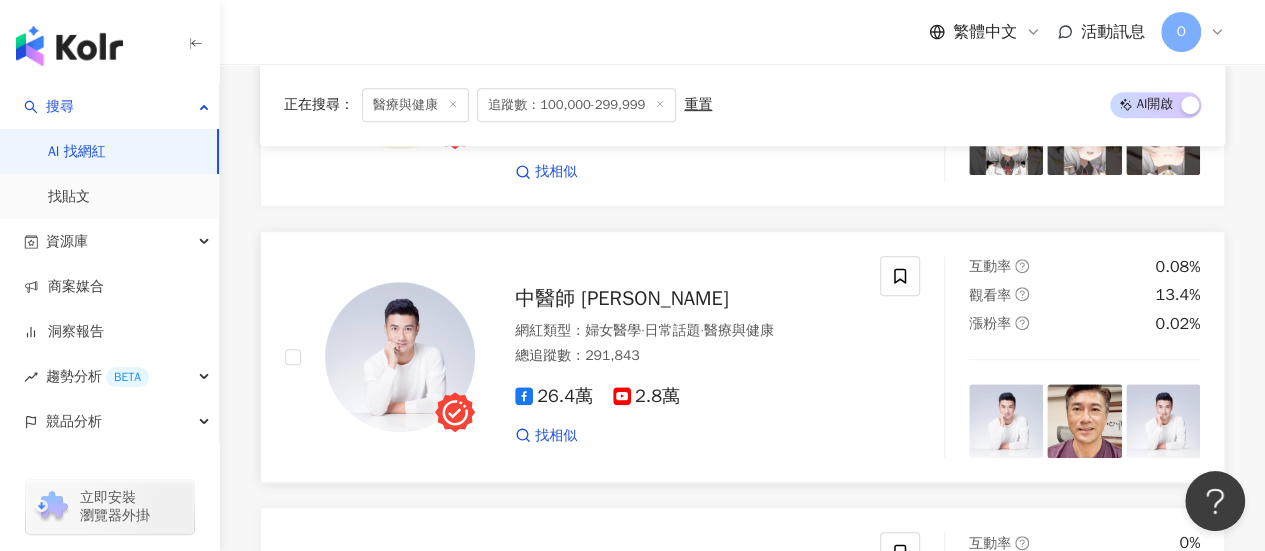 click on "中醫師 陳峙嘉" at bounding box center (621, 298) 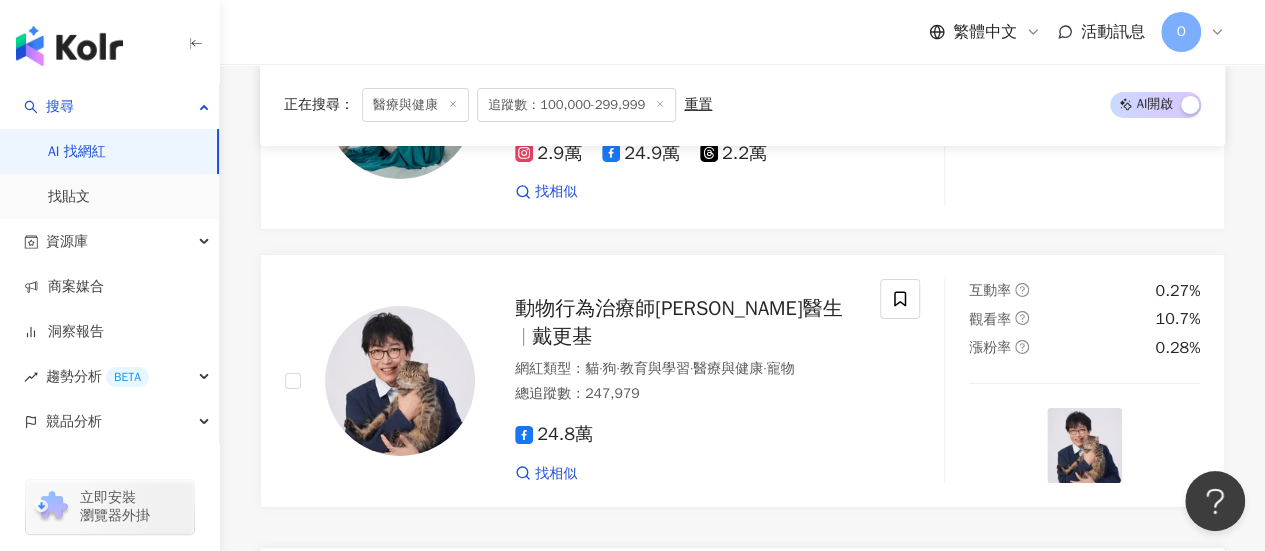 scroll, scrollTop: 7093, scrollLeft: 0, axis: vertical 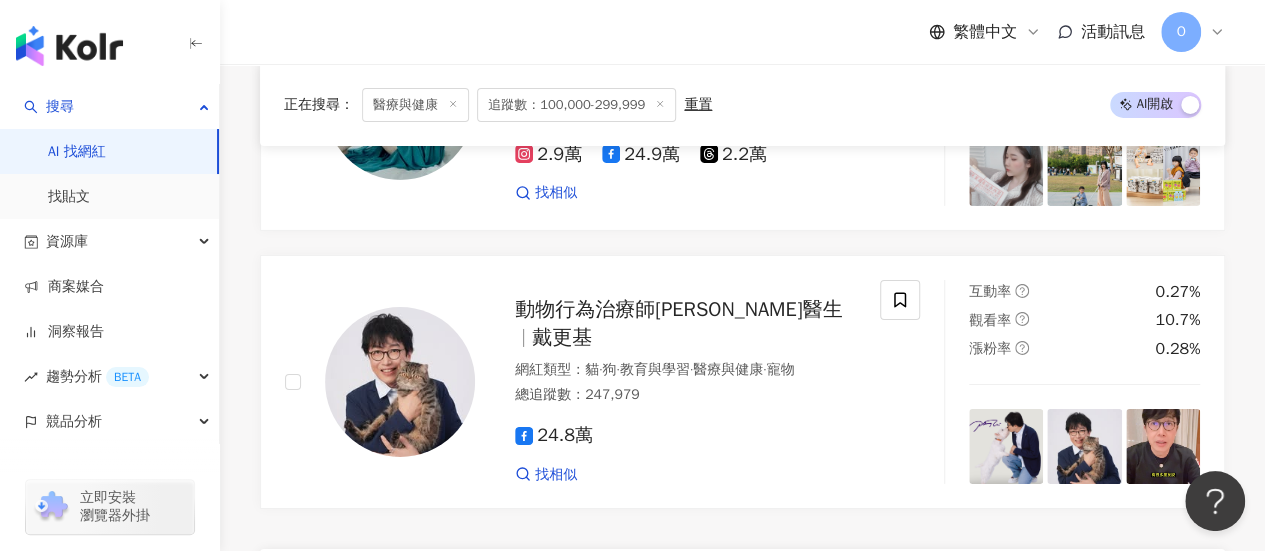 click on "繼續看更多" at bounding box center [743, 595] 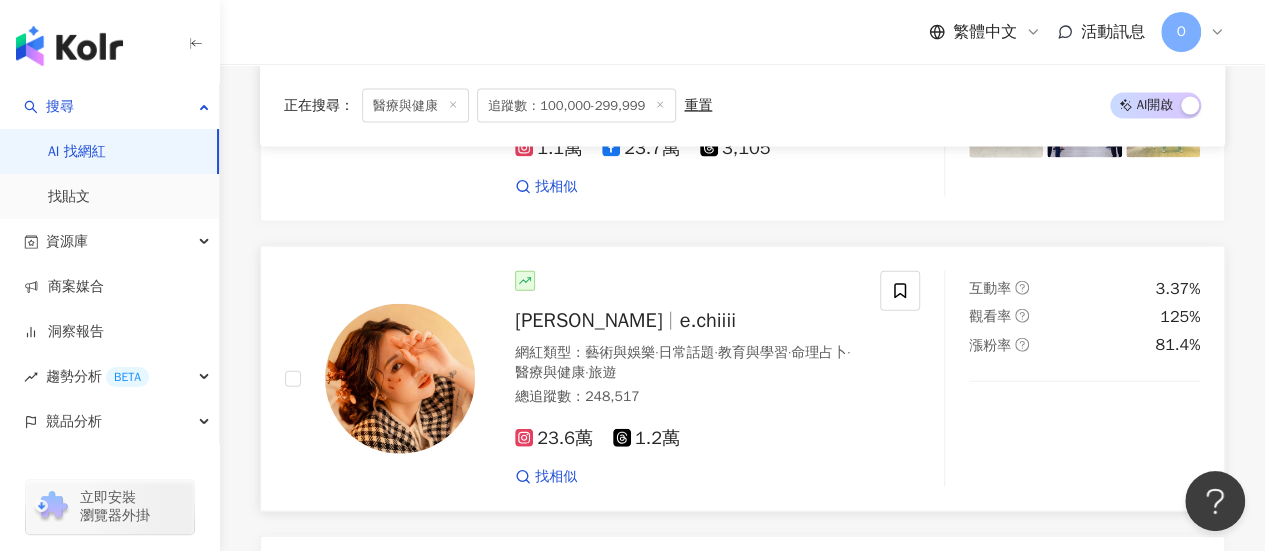 scroll, scrollTop: 9693, scrollLeft: 0, axis: vertical 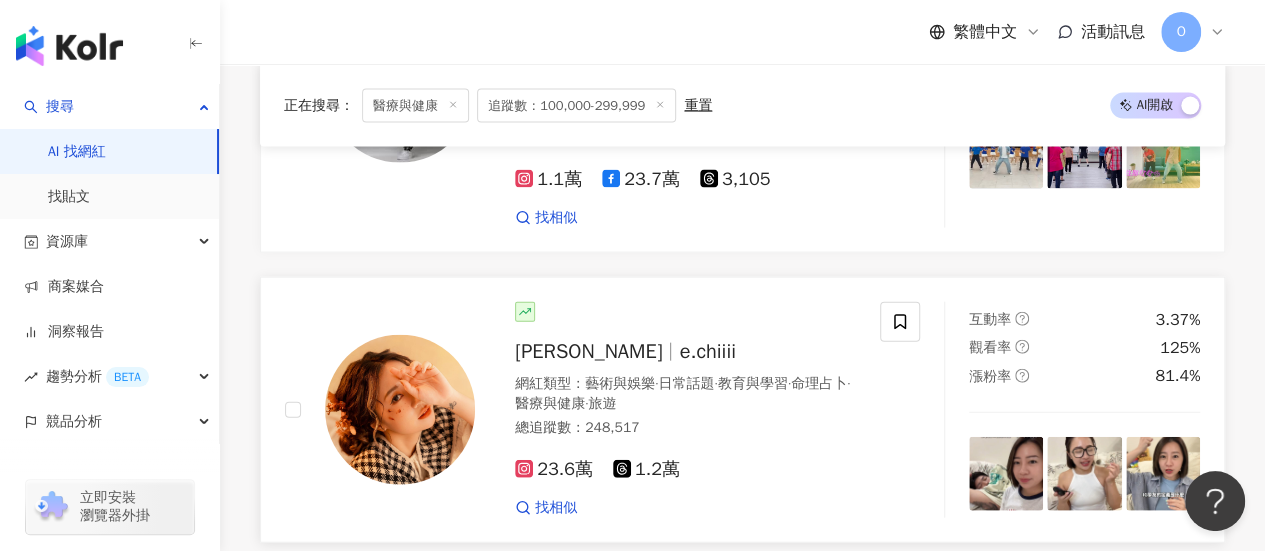 click on "e.chiiii" at bounding box center (707, 351) 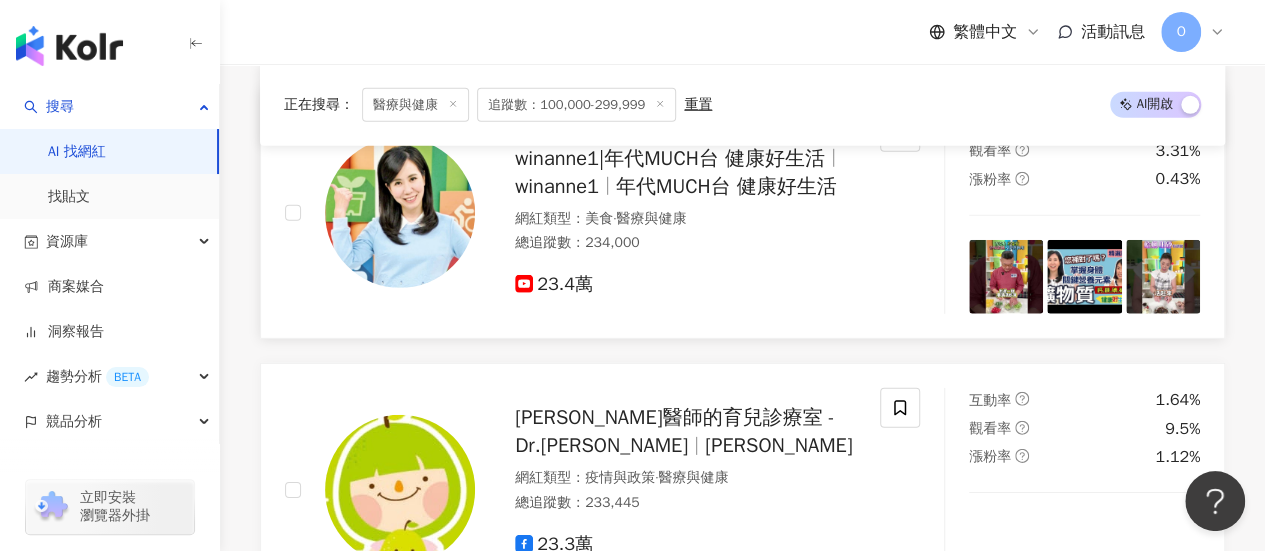 scroll, scrollTop: 10693, scrollLeft: 0, axis: vertical 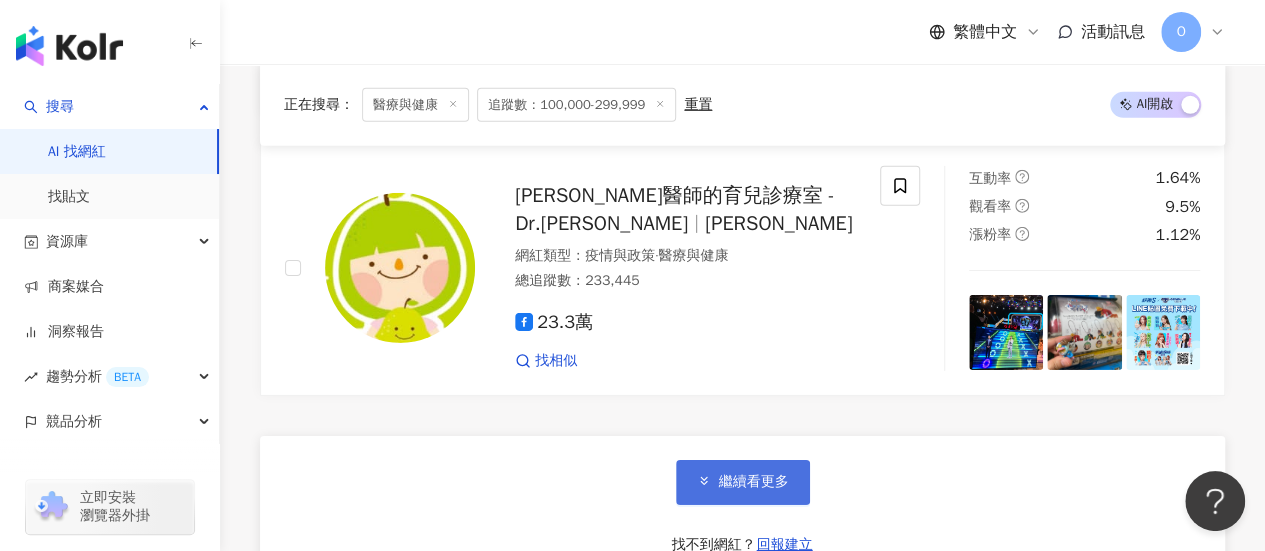 click on "繼續看更多" at bounding box center [754, 482] 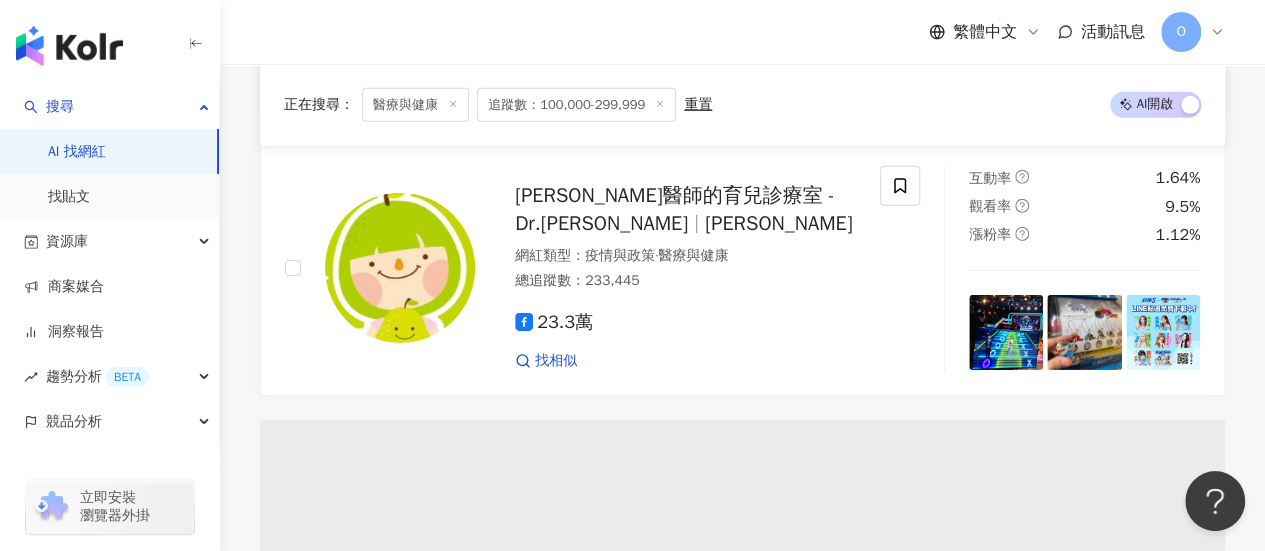 click at bounding box center [742, 540] 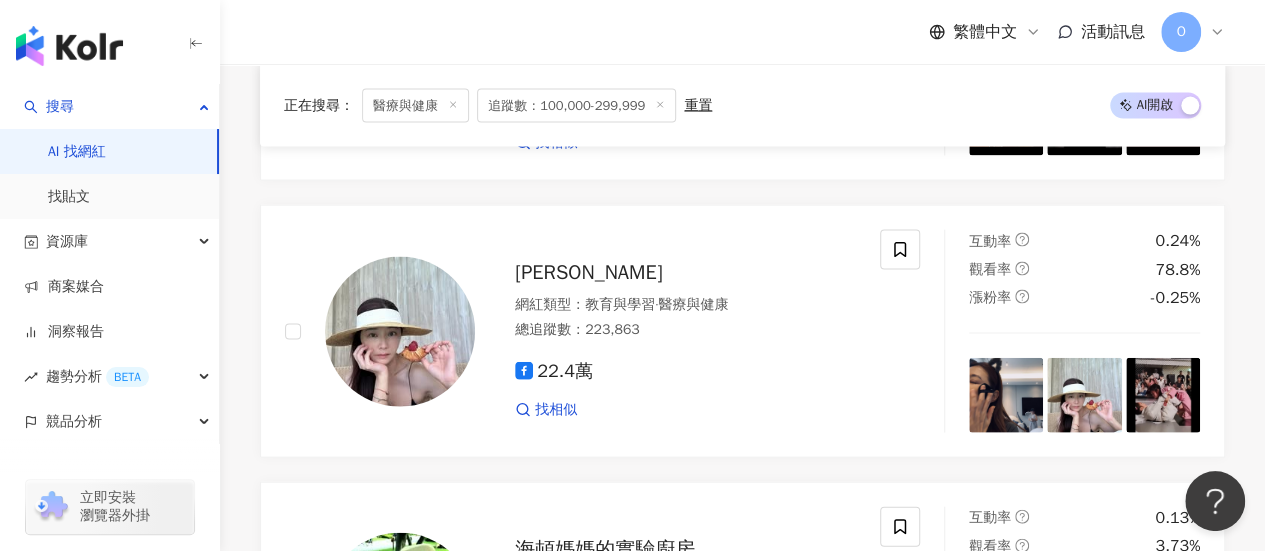 scroll, scrollTop: 13393, scrollLeft: 0, axis: vertical 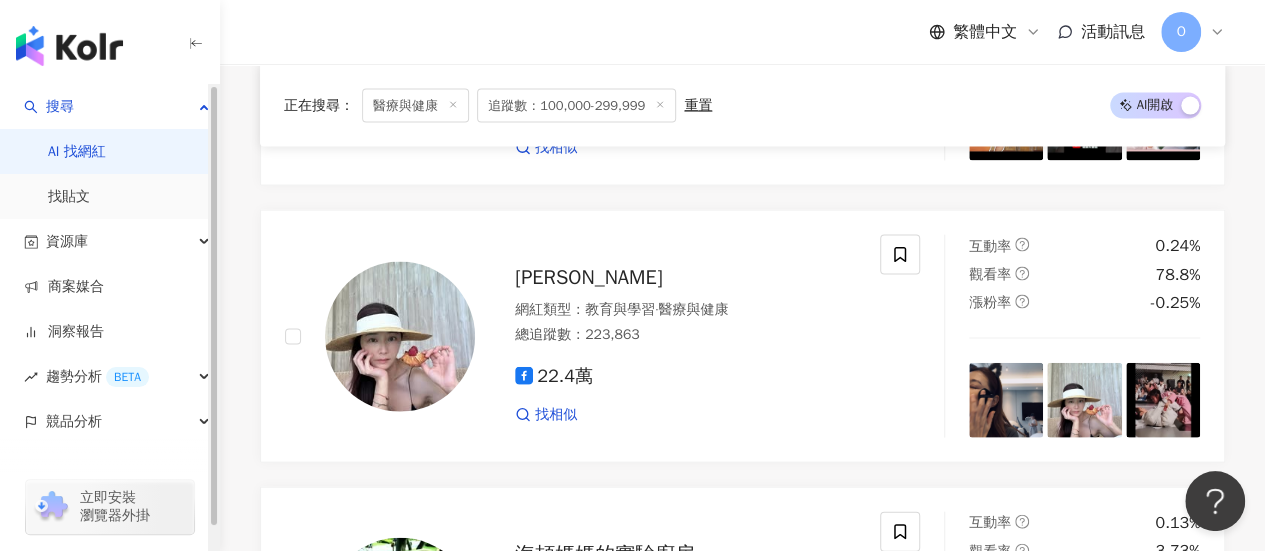 click on "AI 找網紅" at bounding box center (77, 152) 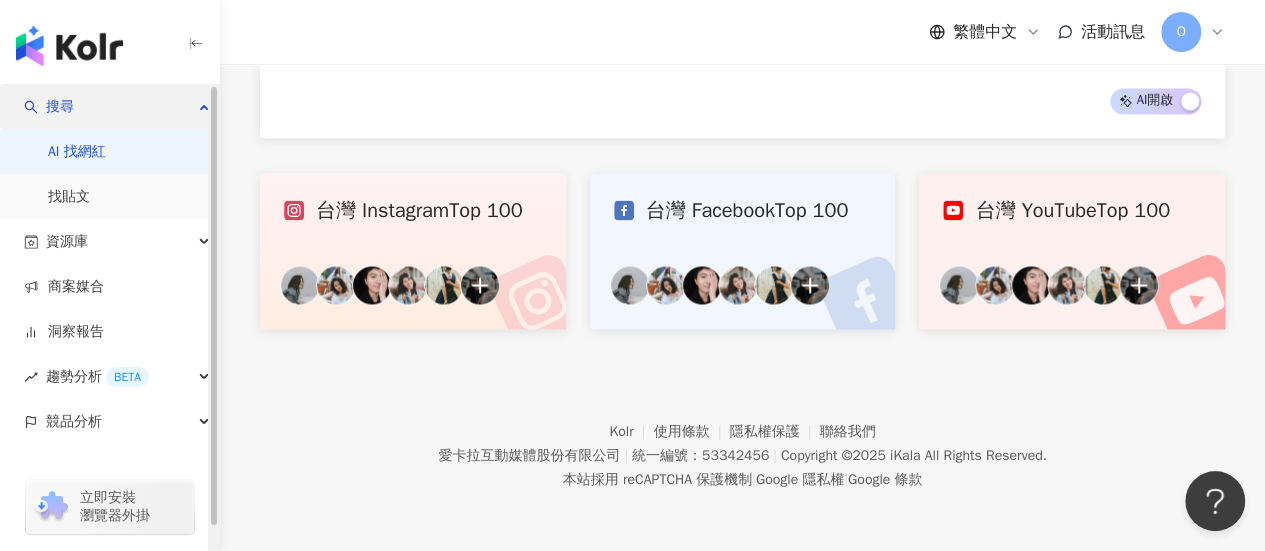 scroll, scrollTop: 0, scrollLeft: 0, axis: both 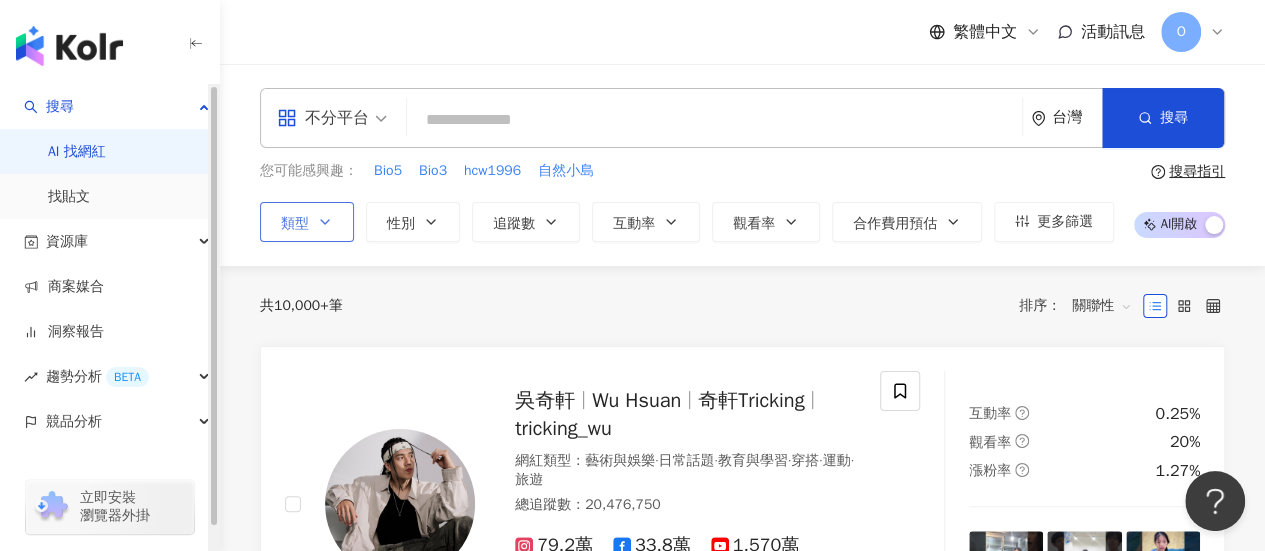 click on "類型" at bounding box center (307, 222) 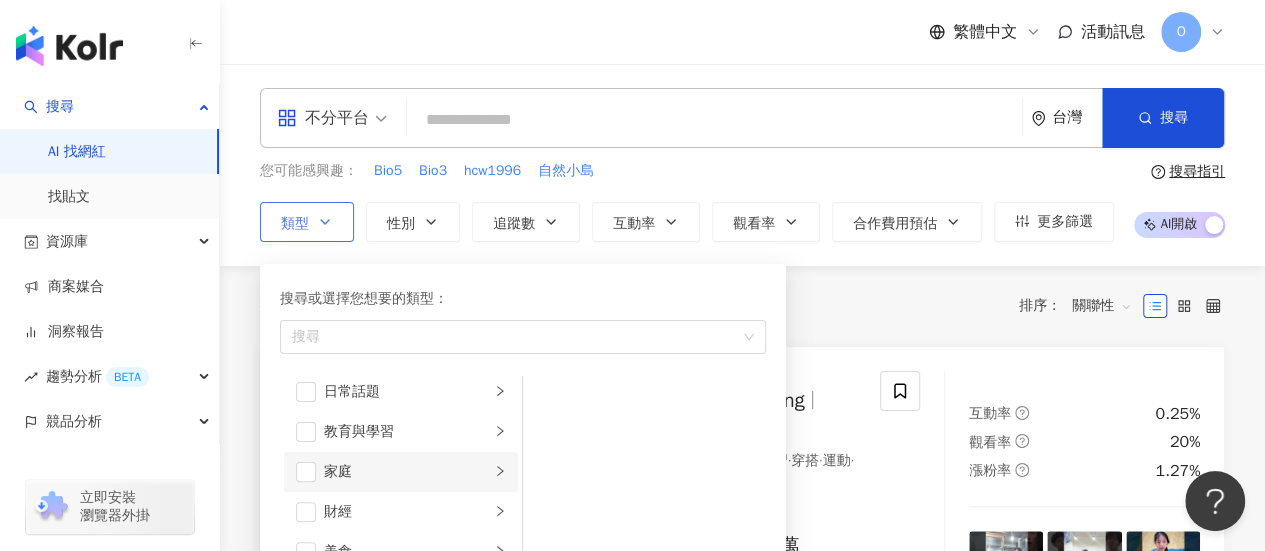 scroll, scrollTop: 100, scrollLeft: 0, axis: vertical 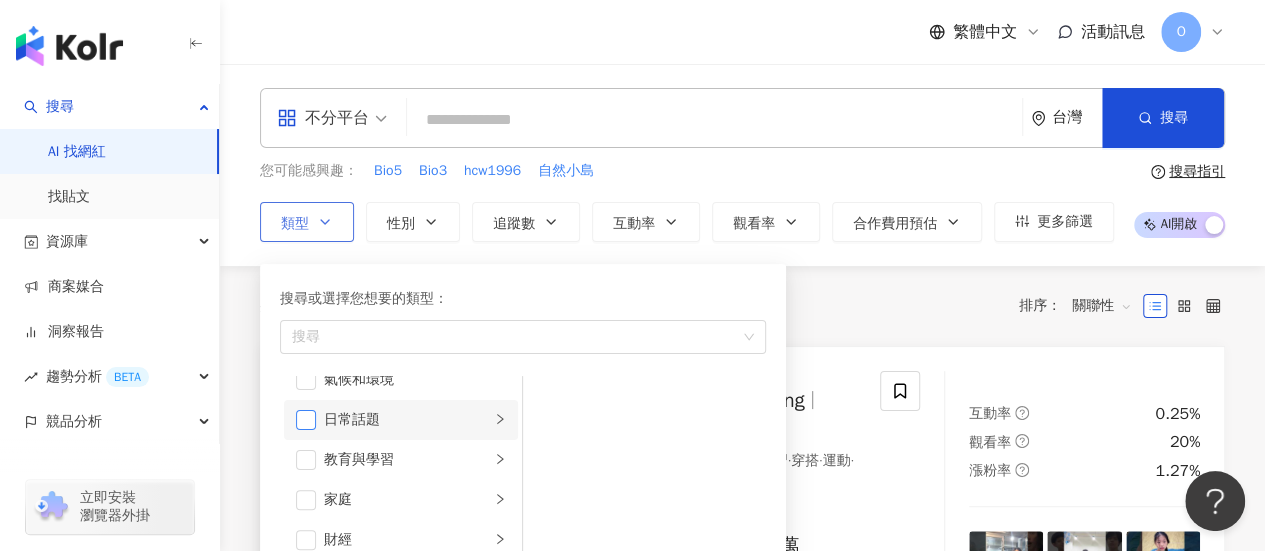 click at bounding box center [306, 420] 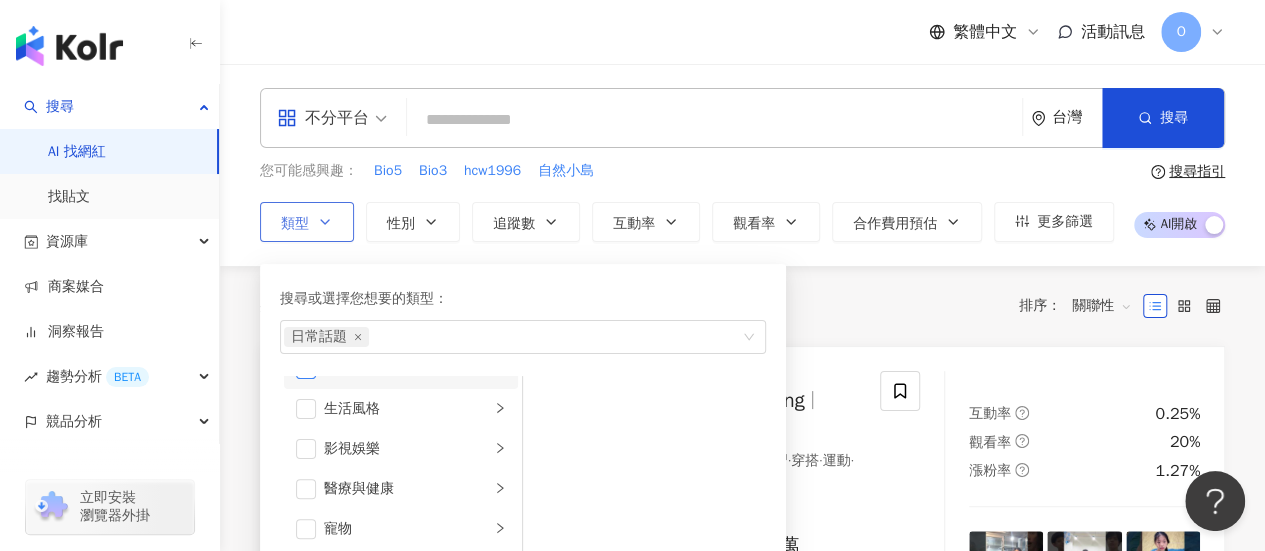 scroll, scrollTop: 400, scrollLeft: 0, axis: vertical 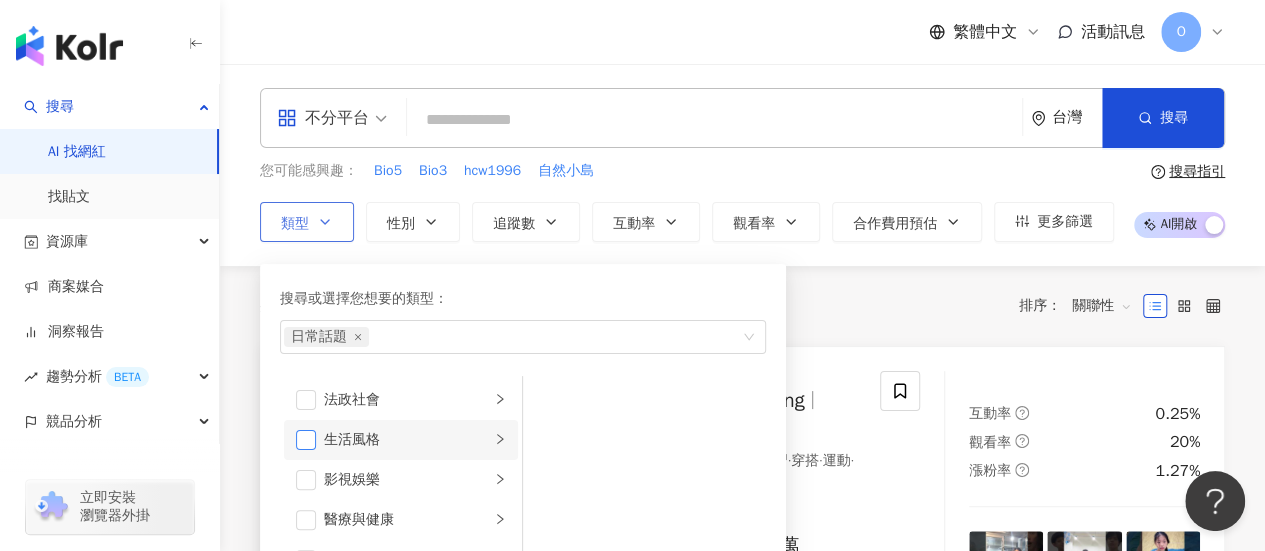 click at bounding box center [306, 440] 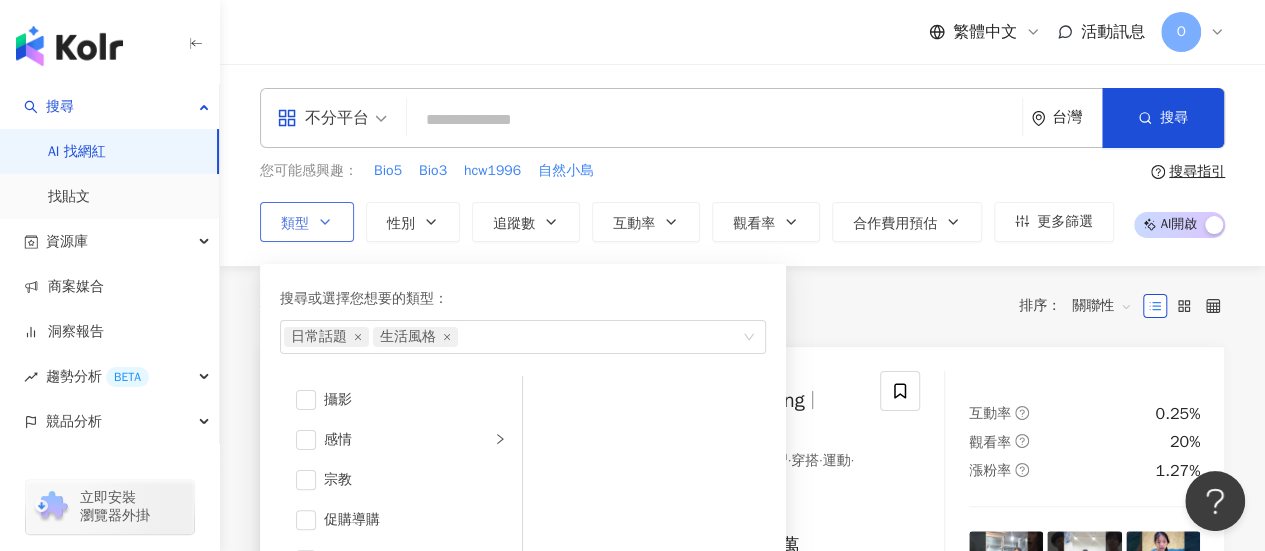 scroll, scrollTop: 0, scrollLeft: 0, axis: both 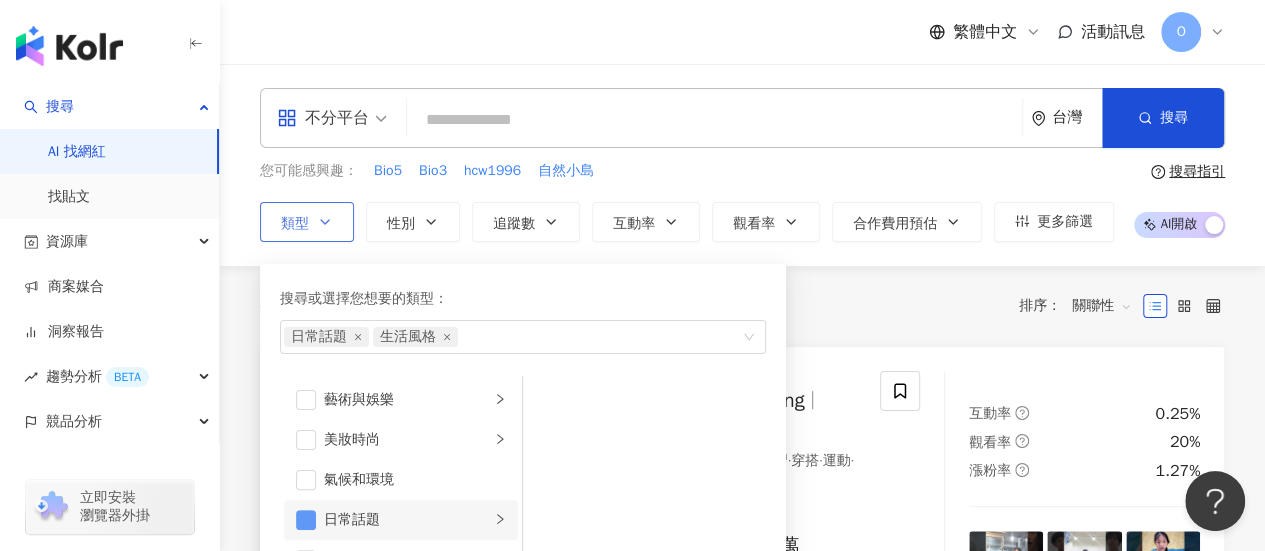 click at bounding box center (306, 520) 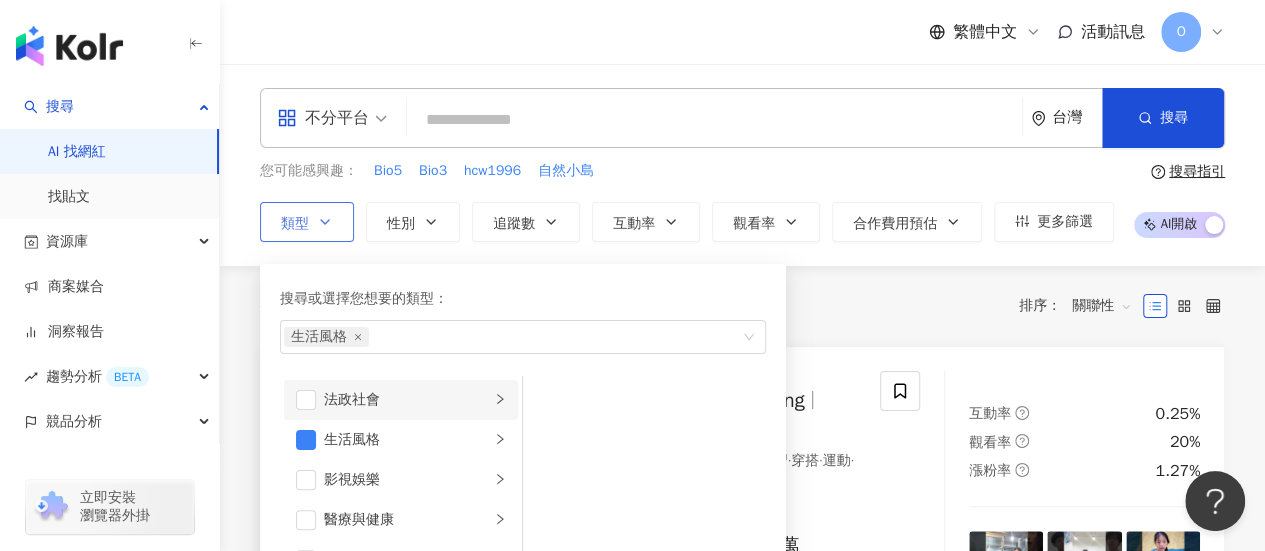 scroll, scrollTop: 500, scrollLeft: 0, axis: vertical 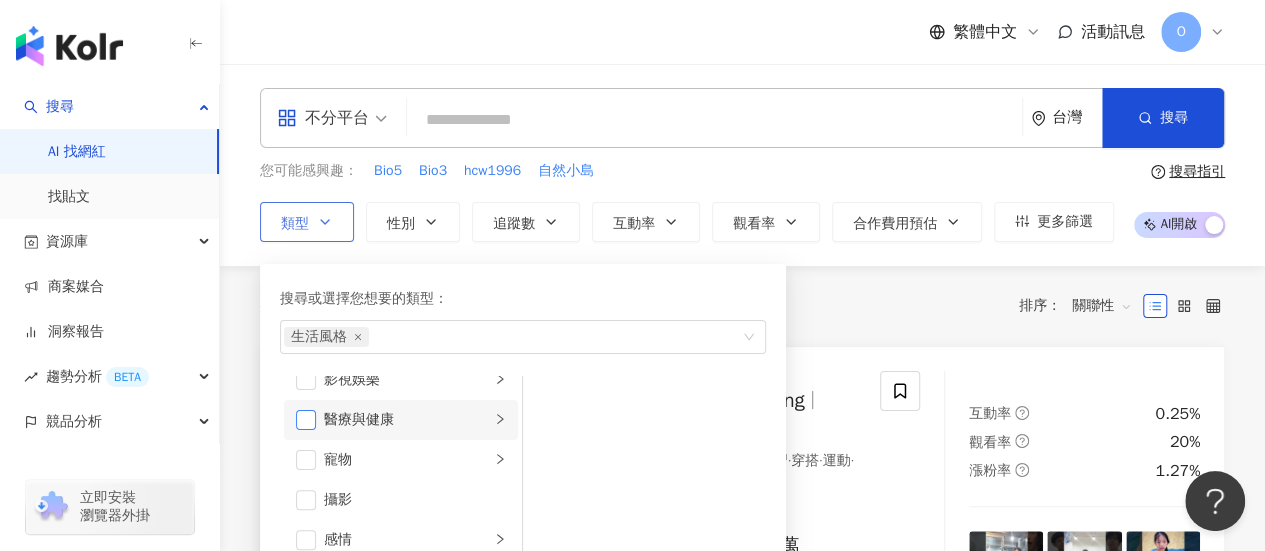 click at bounding box center (306, 420) 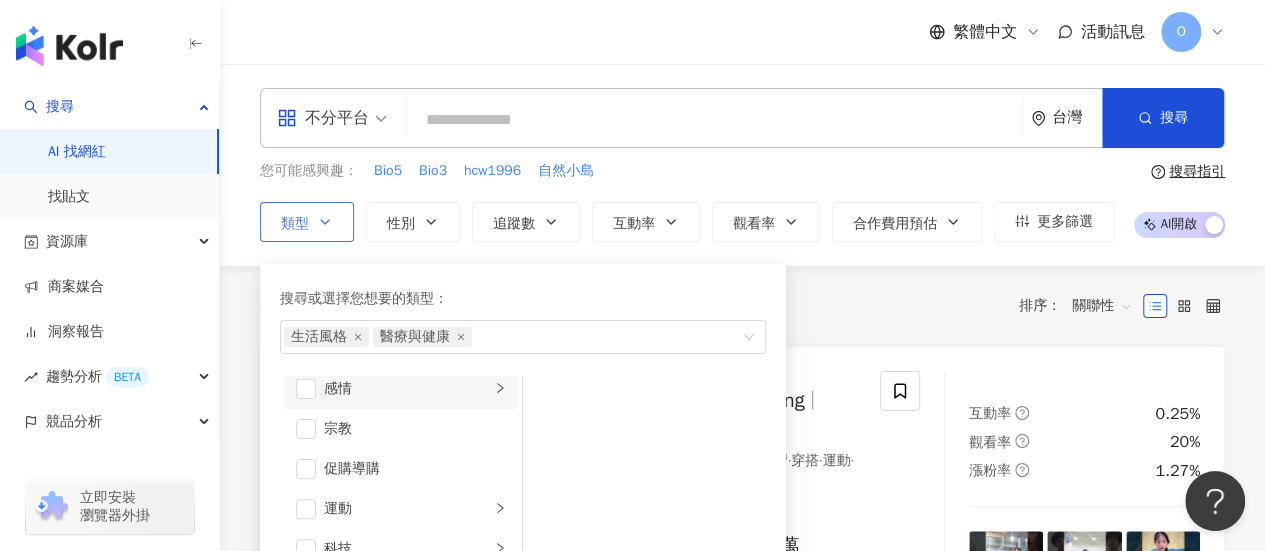 scroll, scrollTop: 692, scrollLeft: 0, axis: vertical 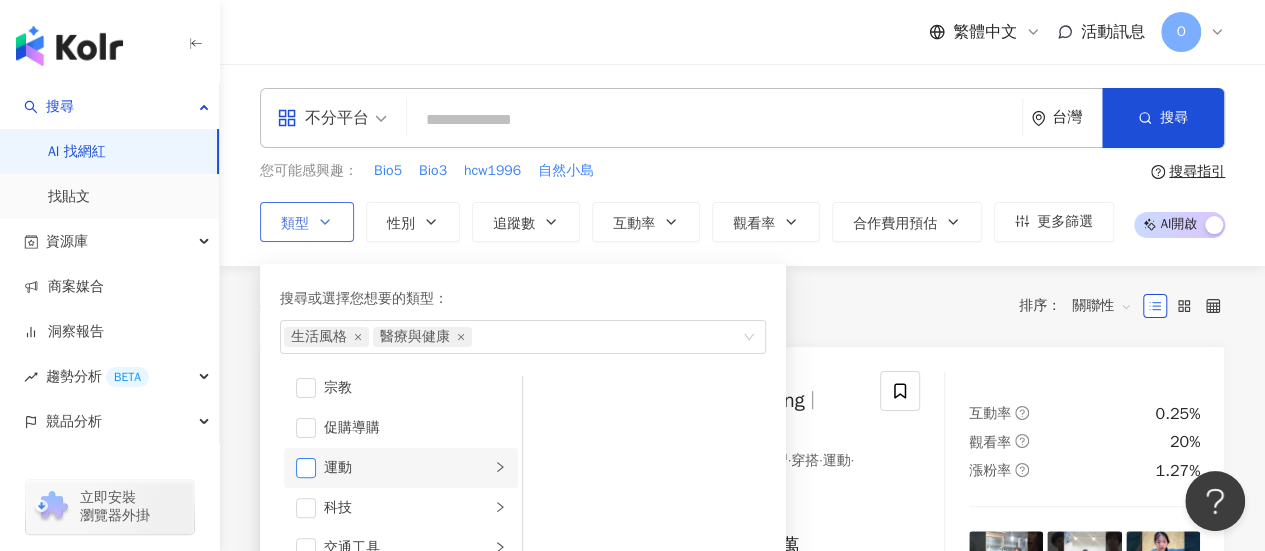 click at bounding box center (306, 468) 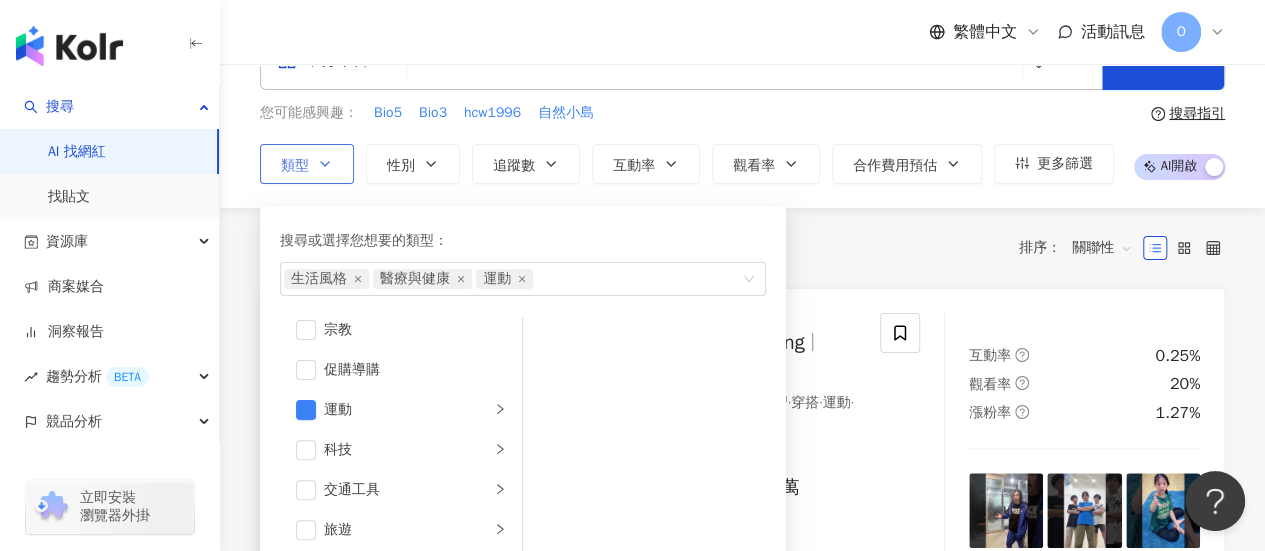 scroll, scrollTop: 200, scrollLeft: 0, axis: vertical 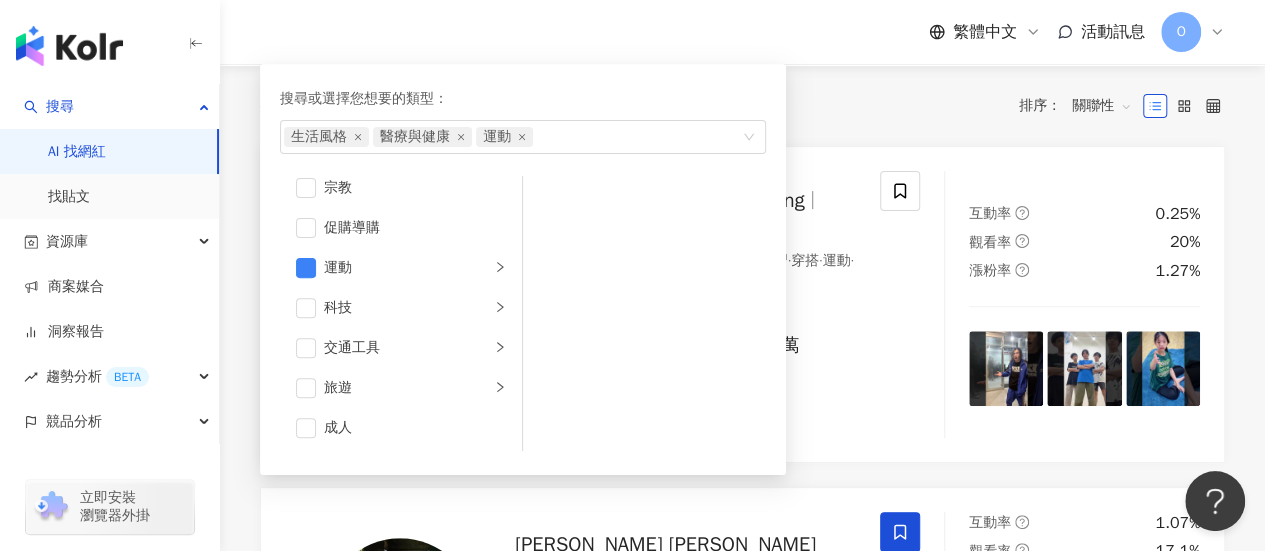 click on "共  10,000+  筆 排序： 關聯性" at bounding box center (742, 106) 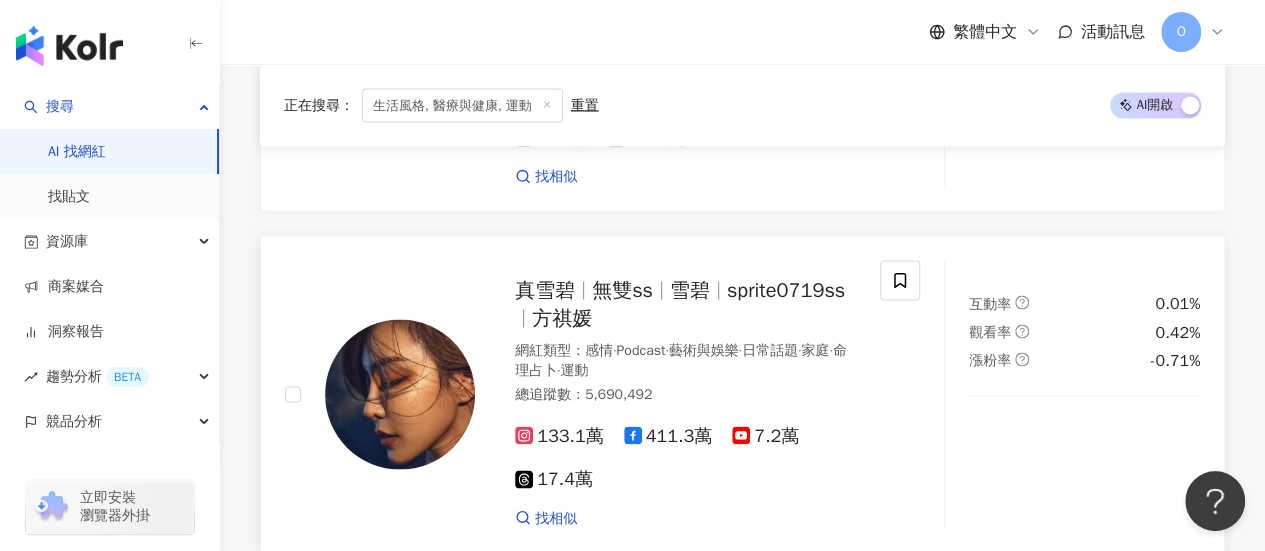 scroll, scrollTop: 1800, scrollLeft: 0, axis: vertical 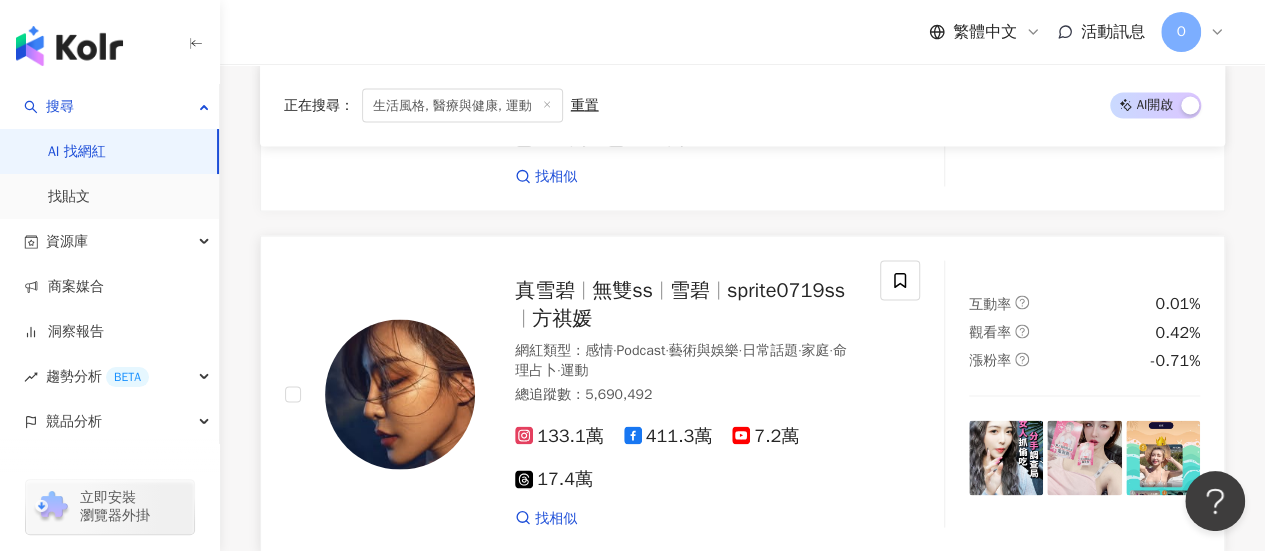 click on "真雪碧 無雙ss 雪碧 sprite0719ss 方祺媛" at bounding box center (685, 304) 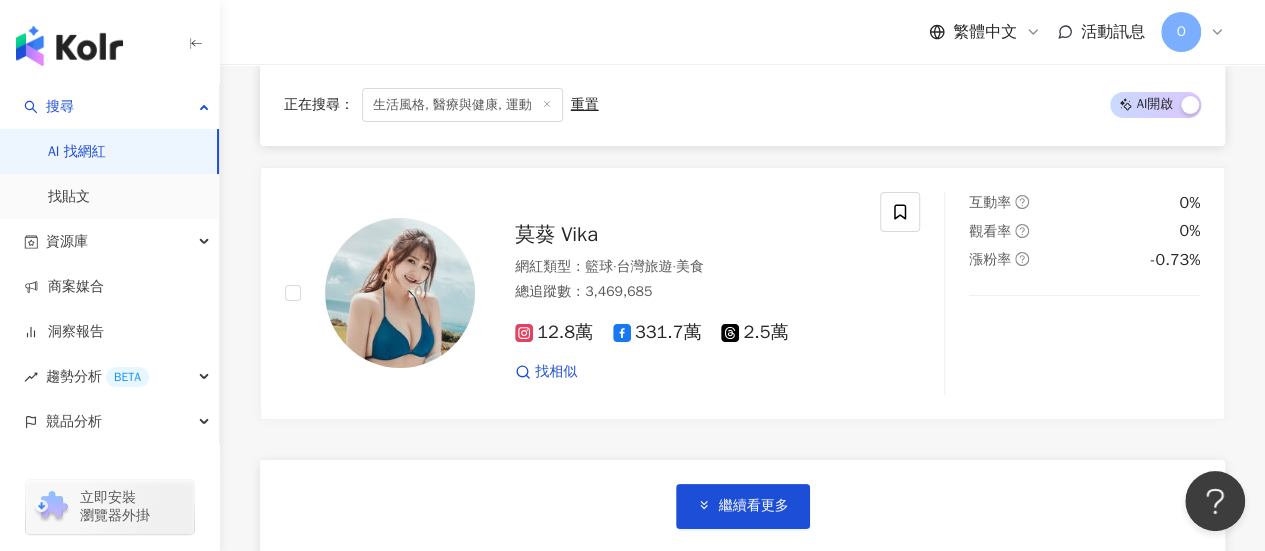 scroll, scrollTop: 3800, scrollLeft: 0, axis: vertical 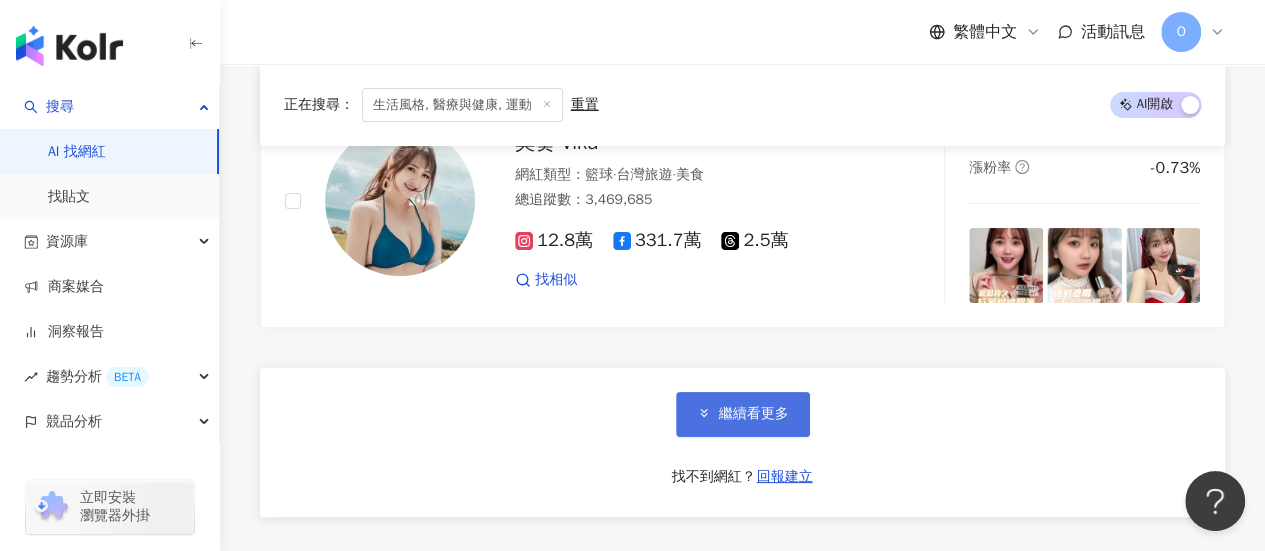 click on "繼續看更多" at bounding box center [754, 414] 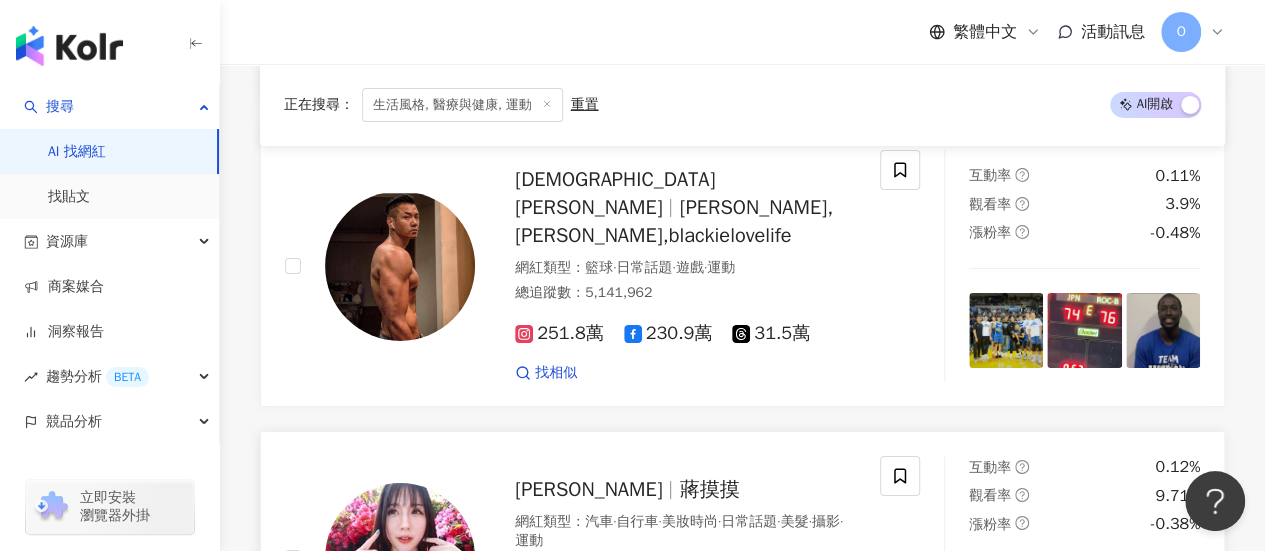 scroll, scrollTop: 7300, scrollLeft: 0, axis: vertical 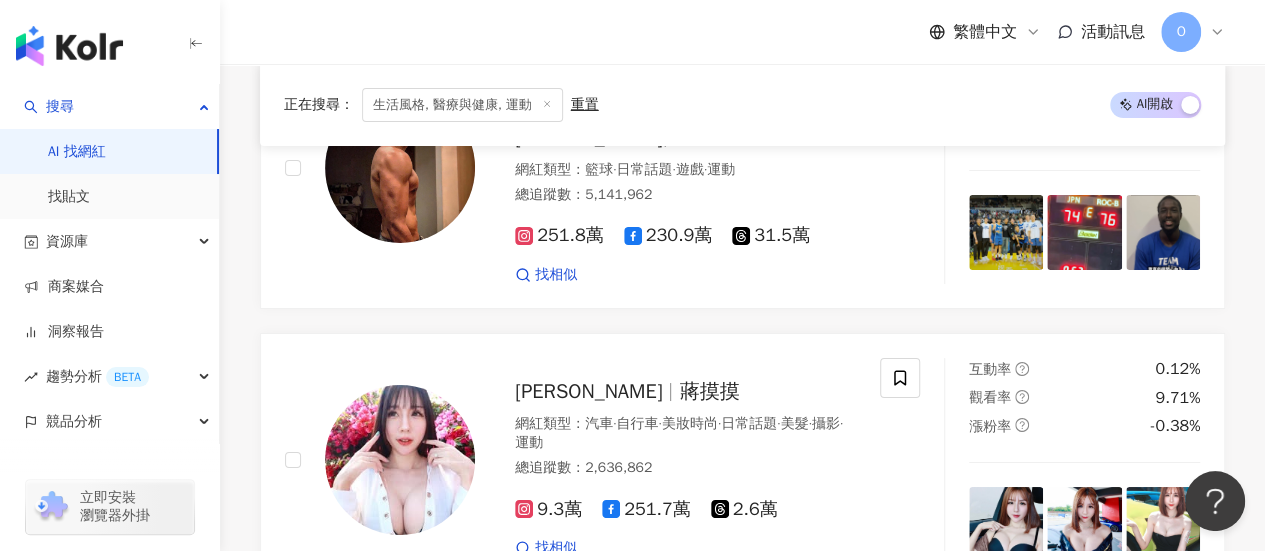 click on "繼續看更多" at bounding box center (743, 672) 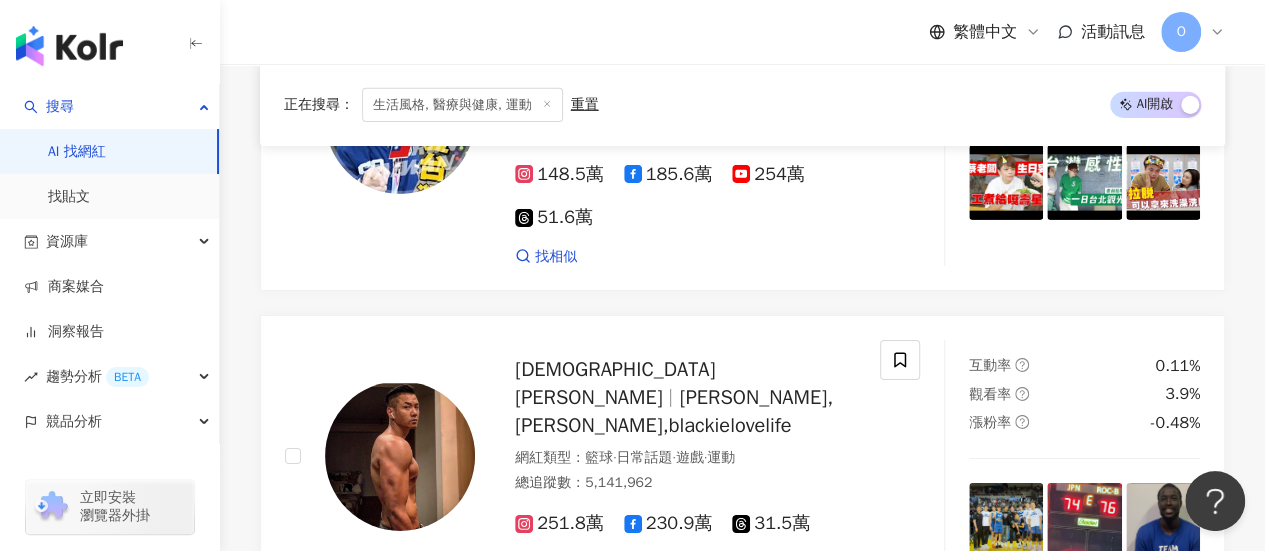 scroll, scrollTop: 6800, scrollLeft: 0, axis: vertical 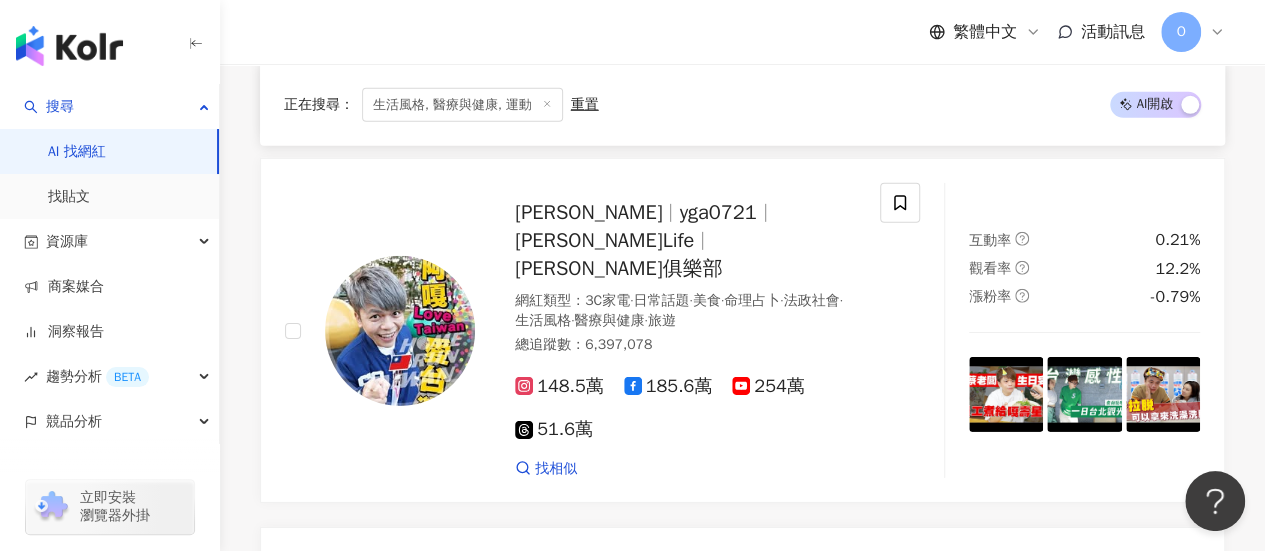 click on "生活風格, 醫療與健康, 運動" at bounding box center (462, 105) 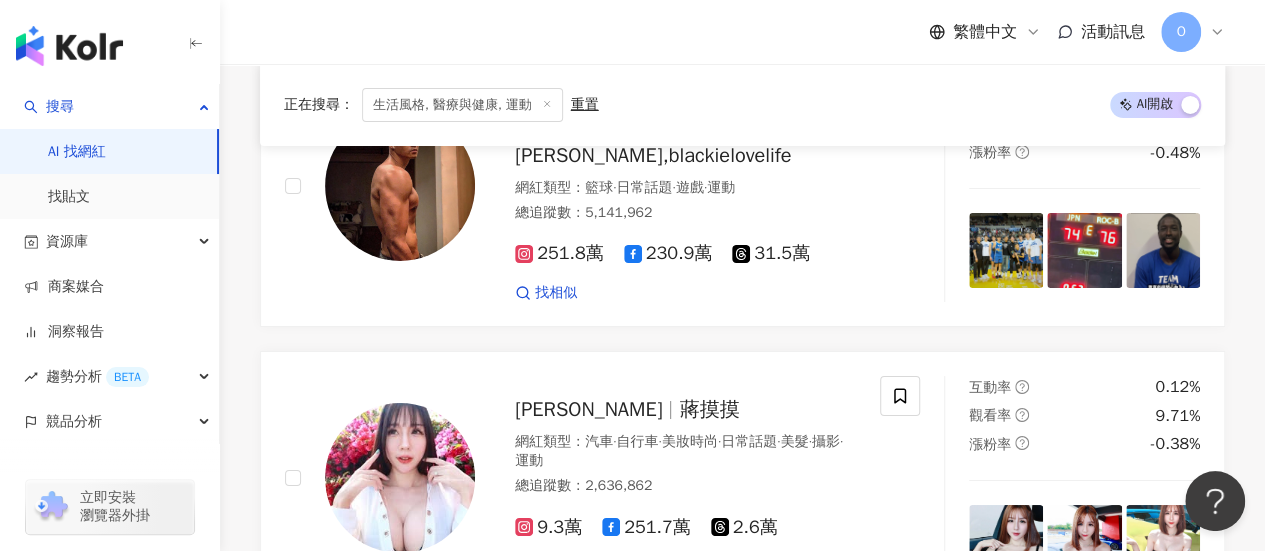scroll, scrollTop: 0, scrollLeft: 0, axis: both 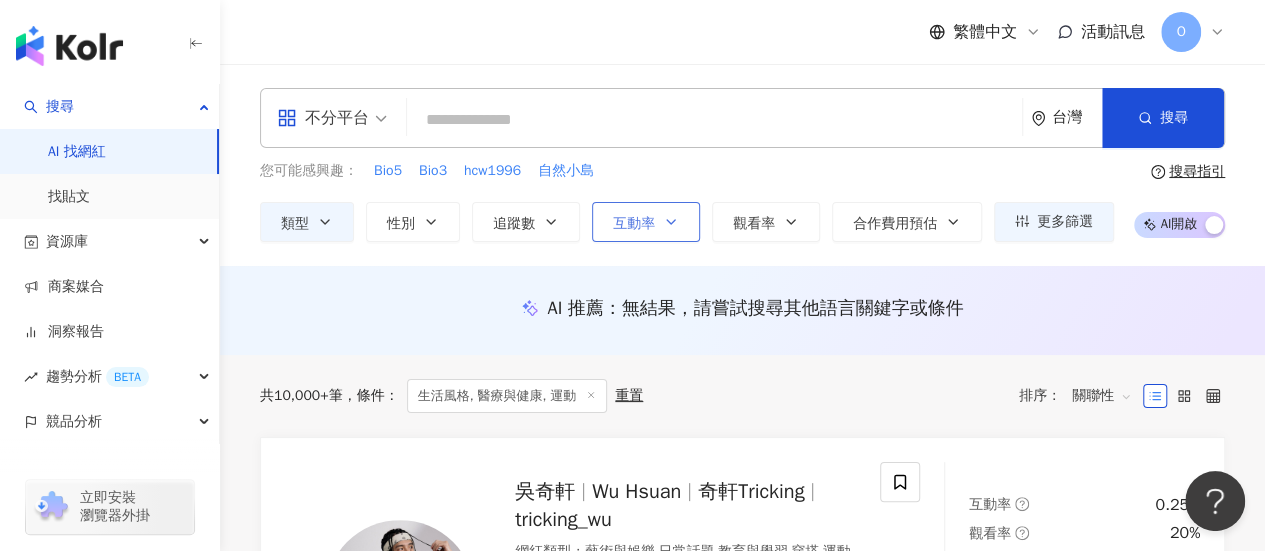 click on "互動率" at bounding box center [646, 222] 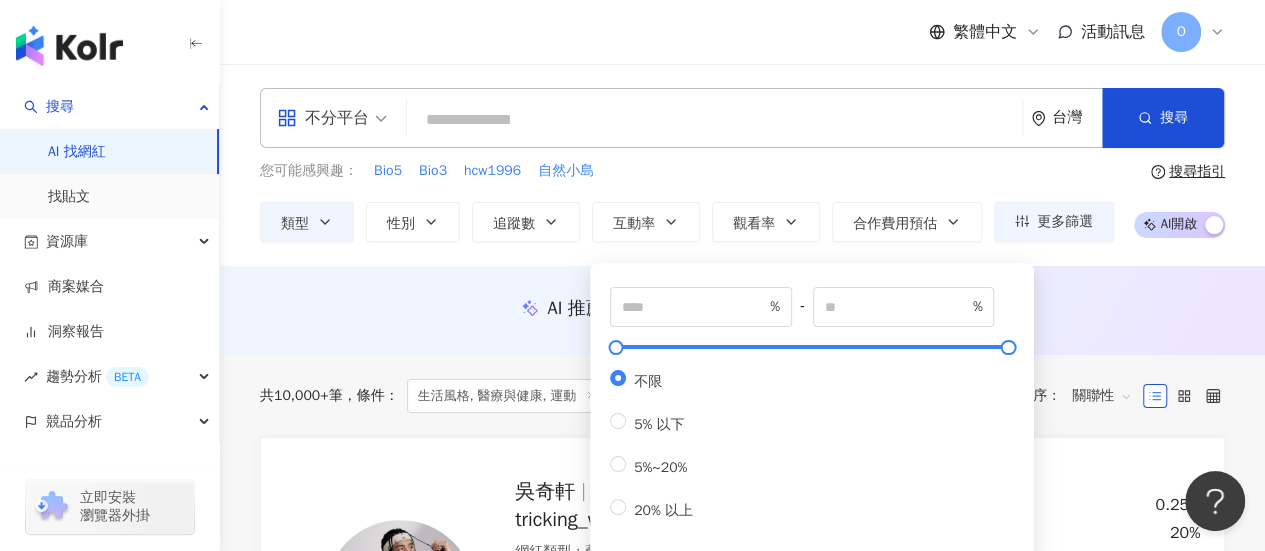 click on "類型 性別 追蹤數 互動率 觀看率 合作費用預估  更多篩選 %  -  % 不限 5% 以下 5%~20% 20% 以上 不限 女 男 其他 ******  -  ****** 不限 小型 奈米網紅 (<1萬) 微型網紅 (1萬-3萬) 小型網紅 (3萬-5萬) 中型 中小型網紅 (5萬-10萬) 中型網紅 (10萬-30萬) 中大型網紅 (30萬-50萬) 大型 大型網紅 (50萬-100萬) 百萬網紅 (>100萬)" at bounding box center [687, 222] 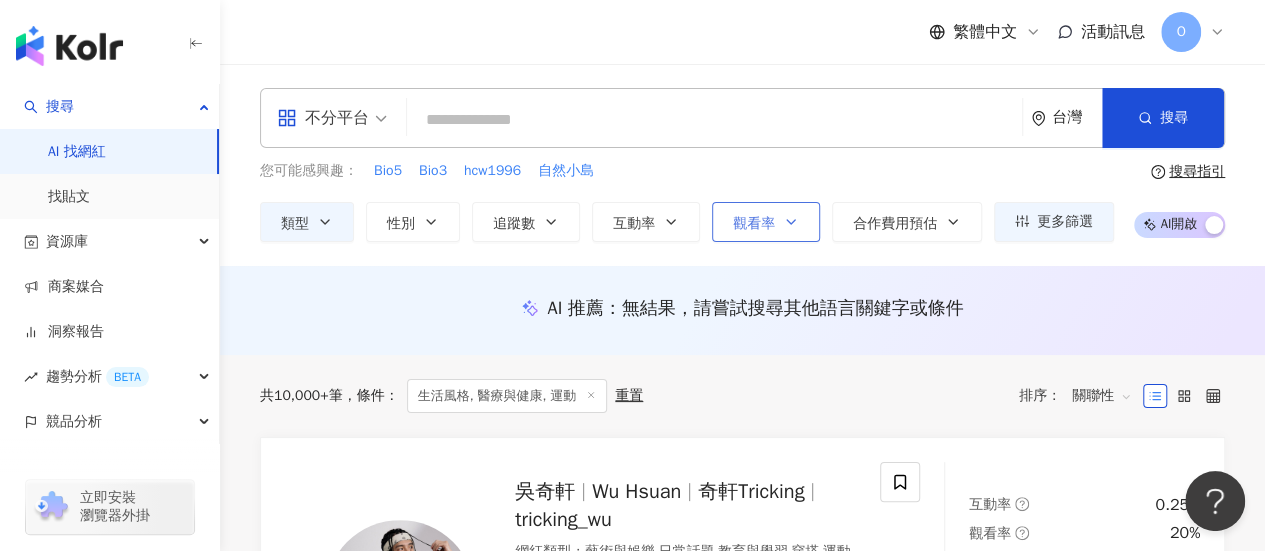 click on "觀看率" at bounding box center [754, 224] 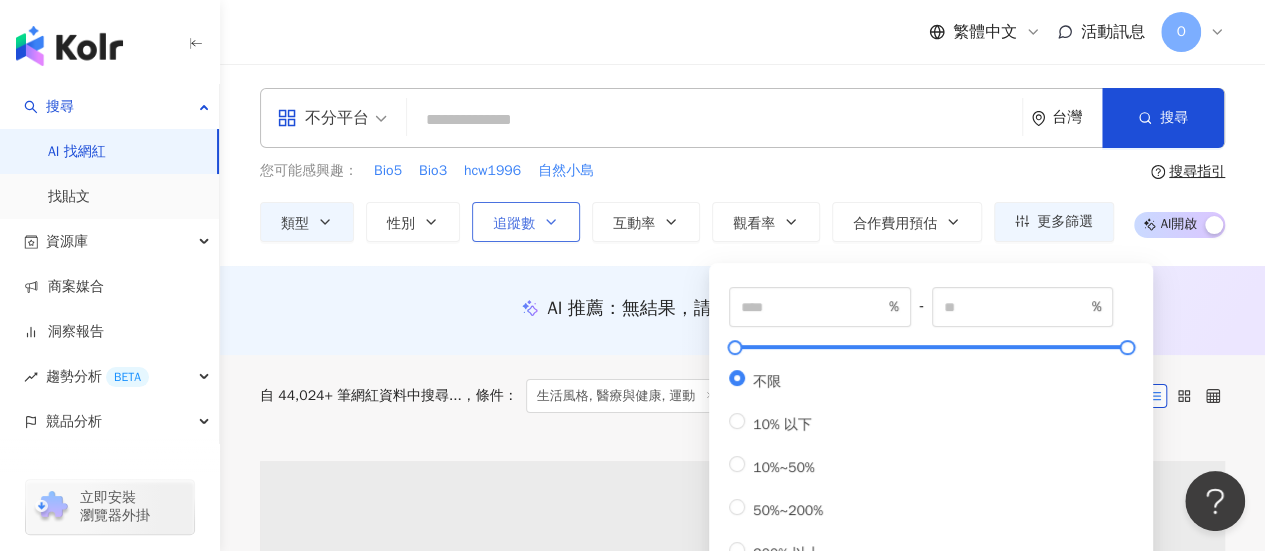 click on "追蹤數" at bounding box center (514, 224) 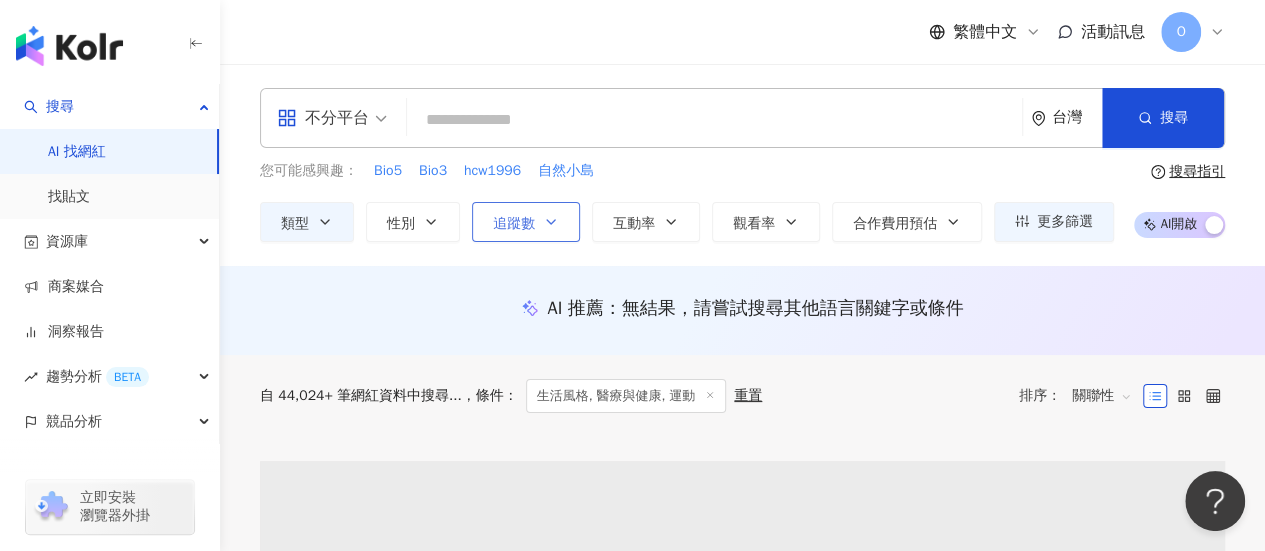 type on "*" 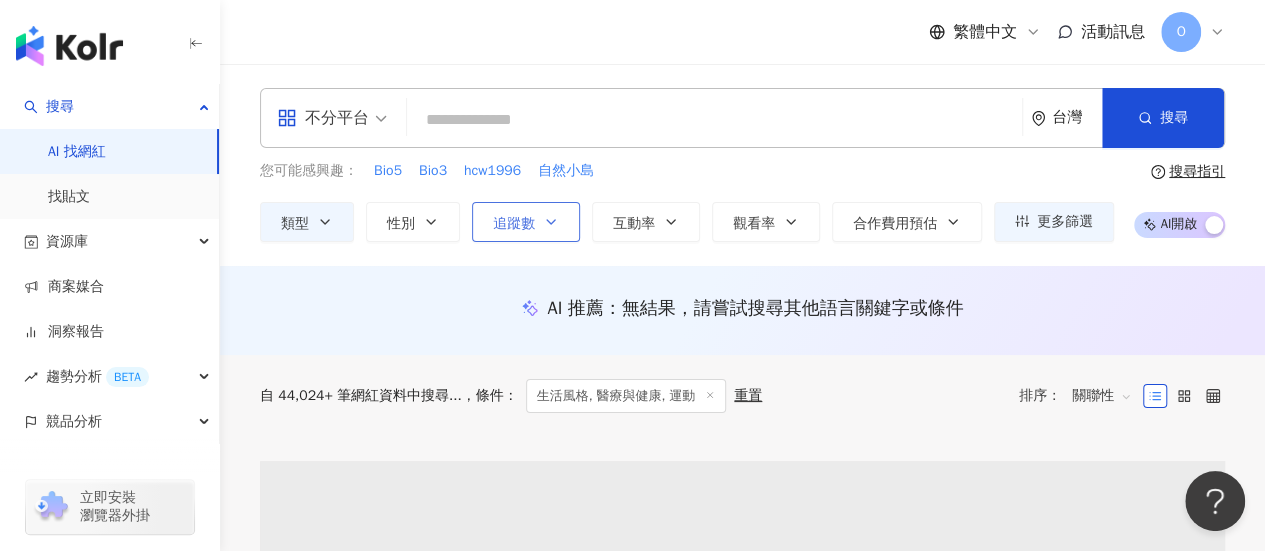click on "追蹤數" at bounding box center (514, 224) 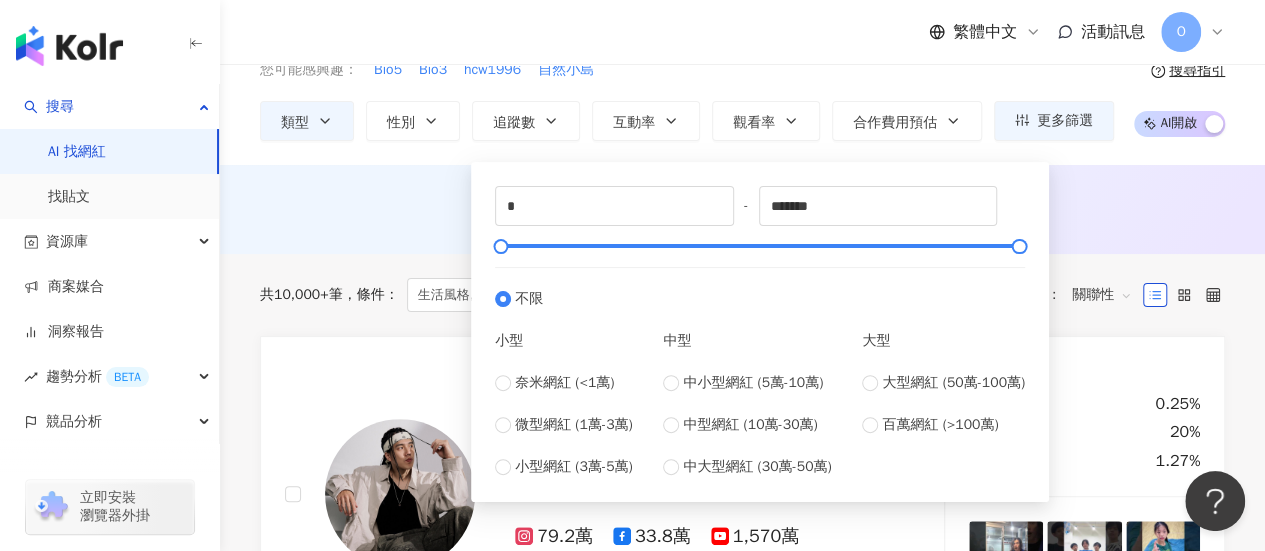 scroll, scrollTop: 200, scrollLeft: 0, axis: vertical 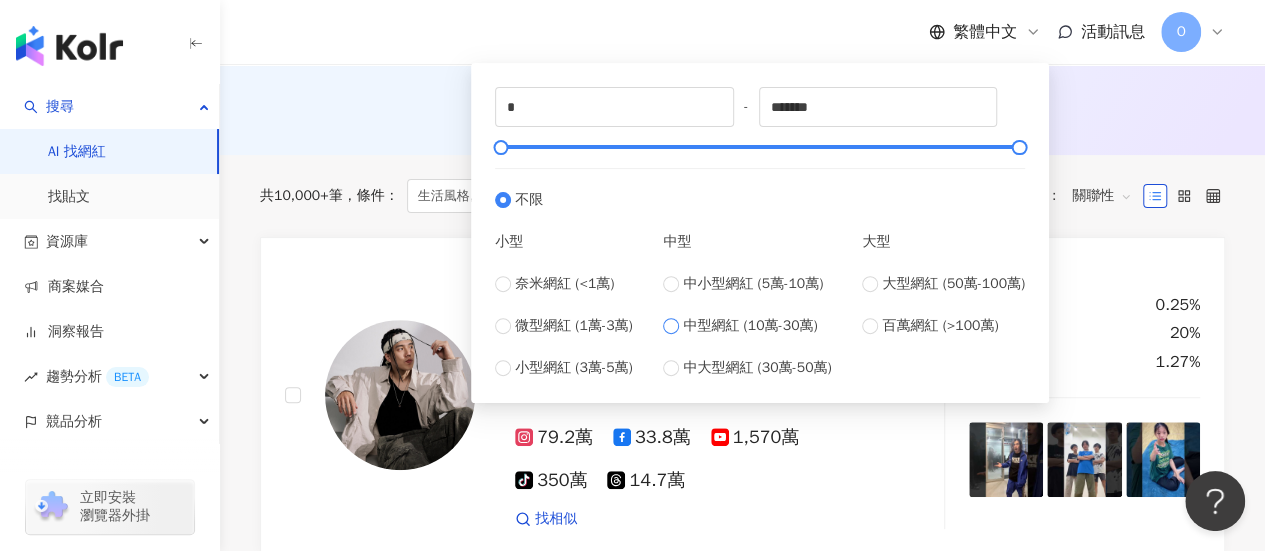 click on "中型網紅 (10萬-30萬)" at bounding box center [750, 326] 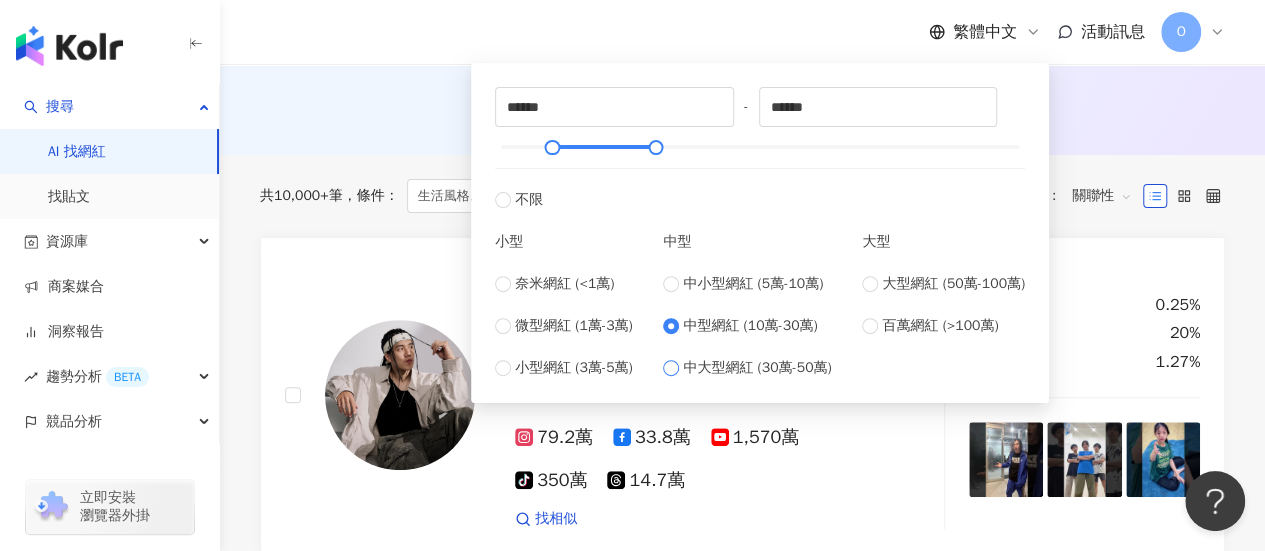 click on "中大型網紅 (30萬-50萬)" at bounding box center [757, 368] 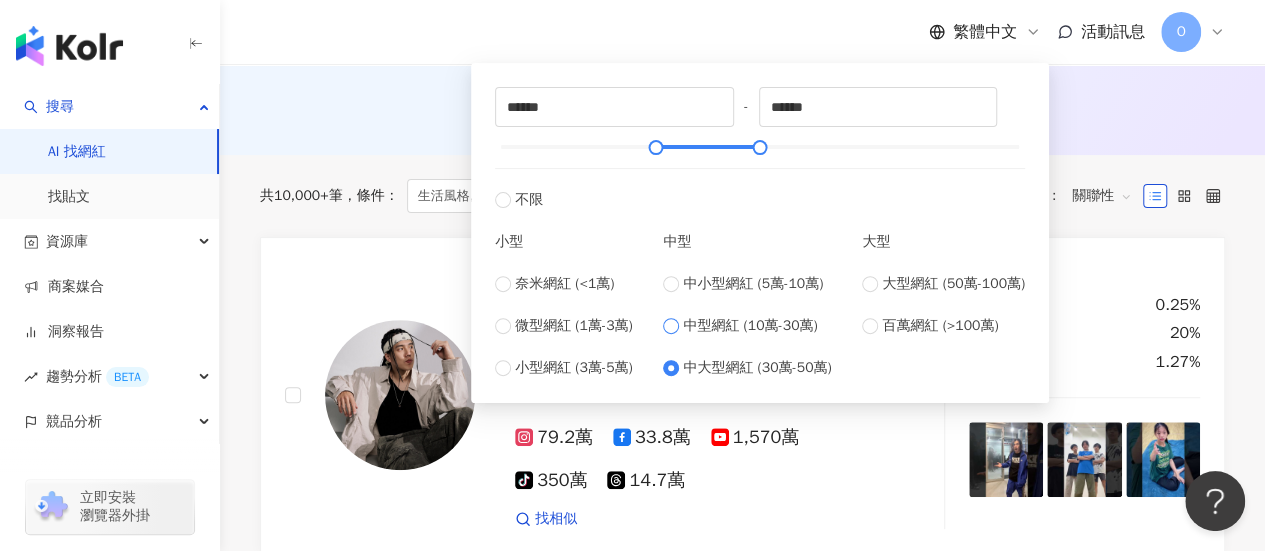 click on "中型網紅 (10萬-30萬)" at bounding box center (750, 326) 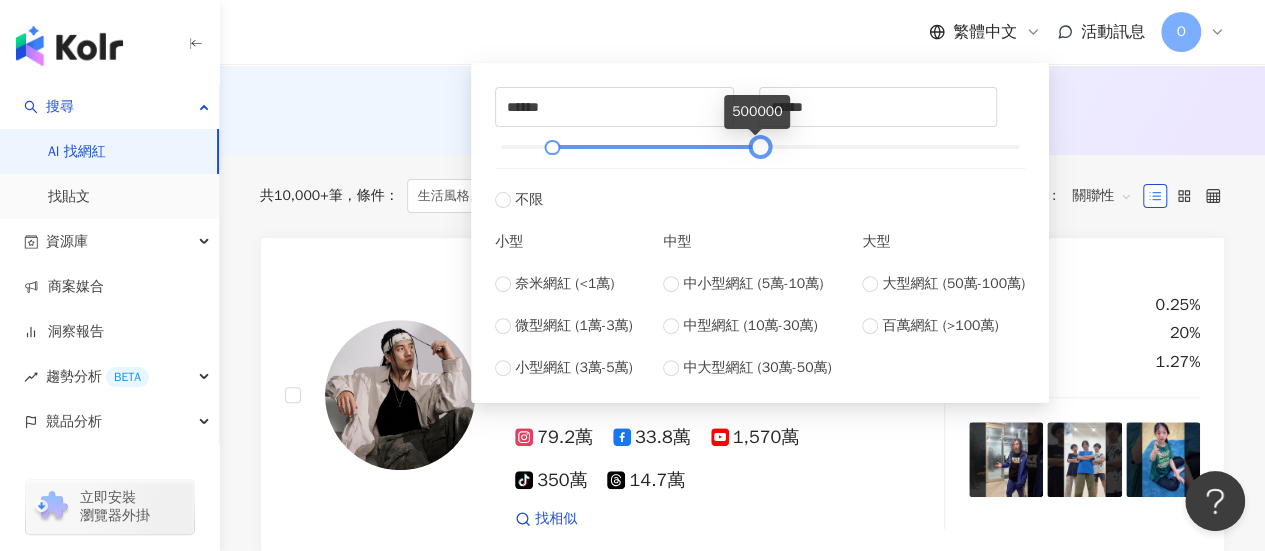 type on "******" 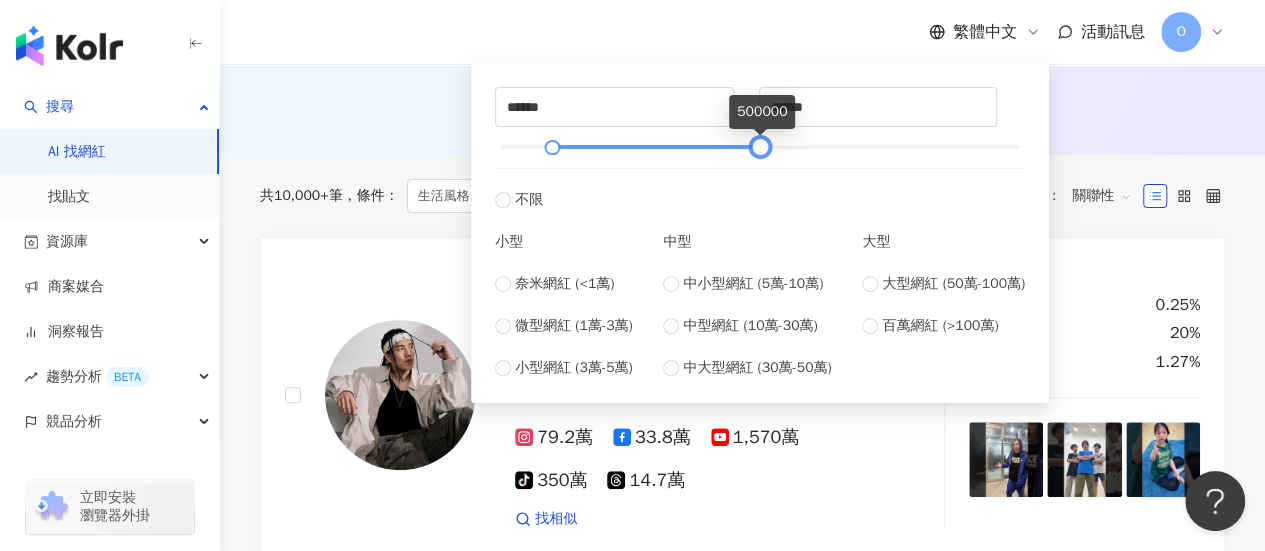 drag, startPoint x: 668, startPoint y: 145, endPoint x: 760, endPoint y: 145, distance: 92 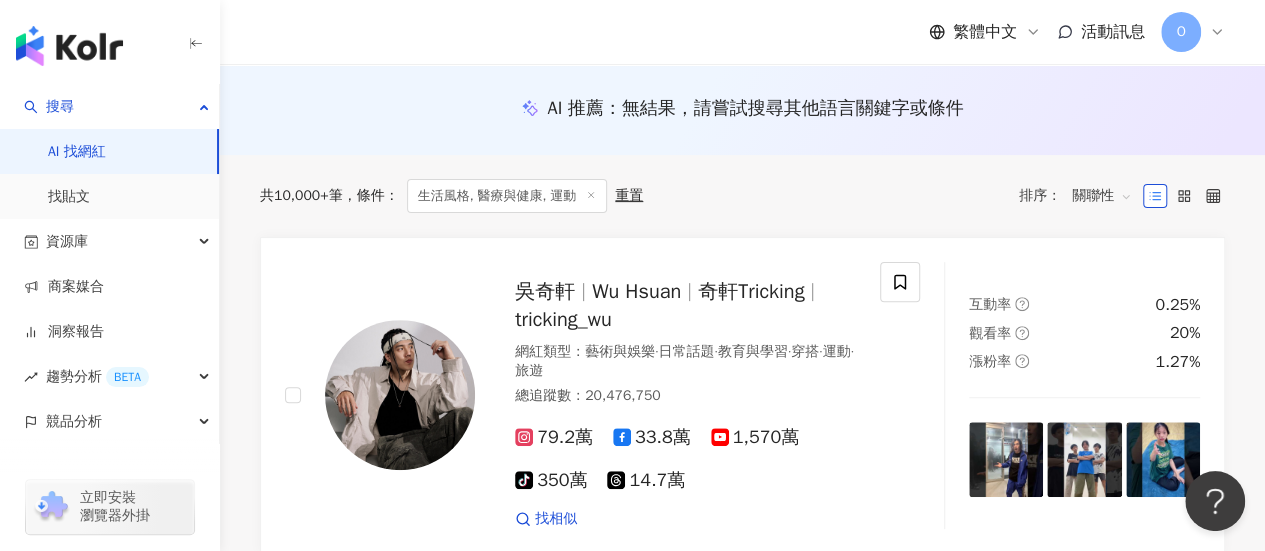 click on "AI 推薦 ： 無結果，請嘗試搜尋其他語言關鍵字或條件" at bounding box center (742, 114) 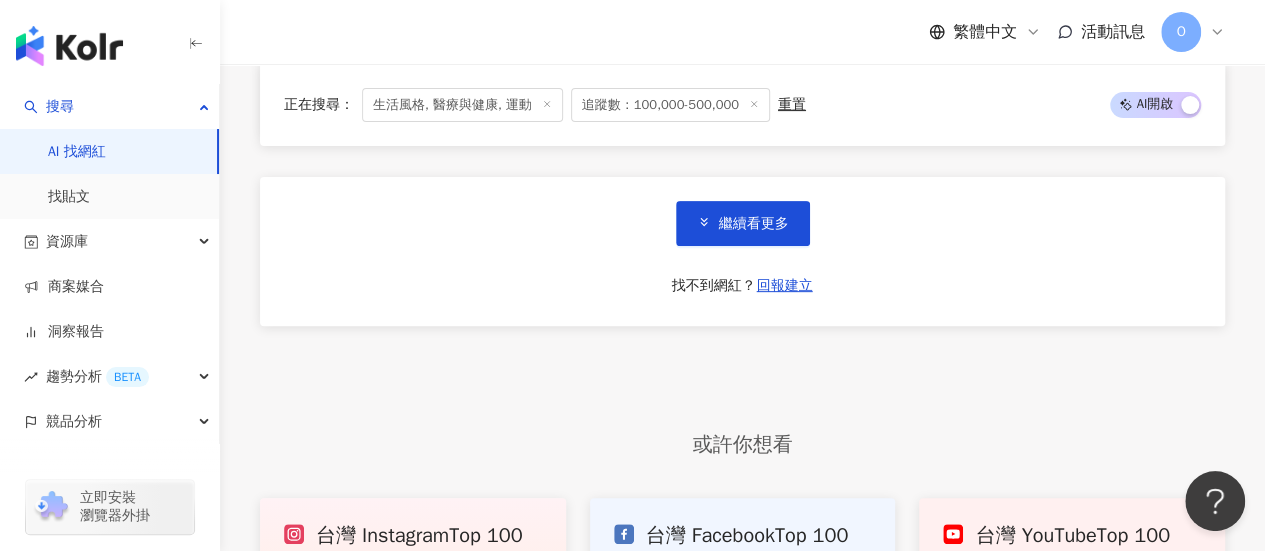 scroll, scrollTop: 4000, scrollLeft: 0, axis: vertical 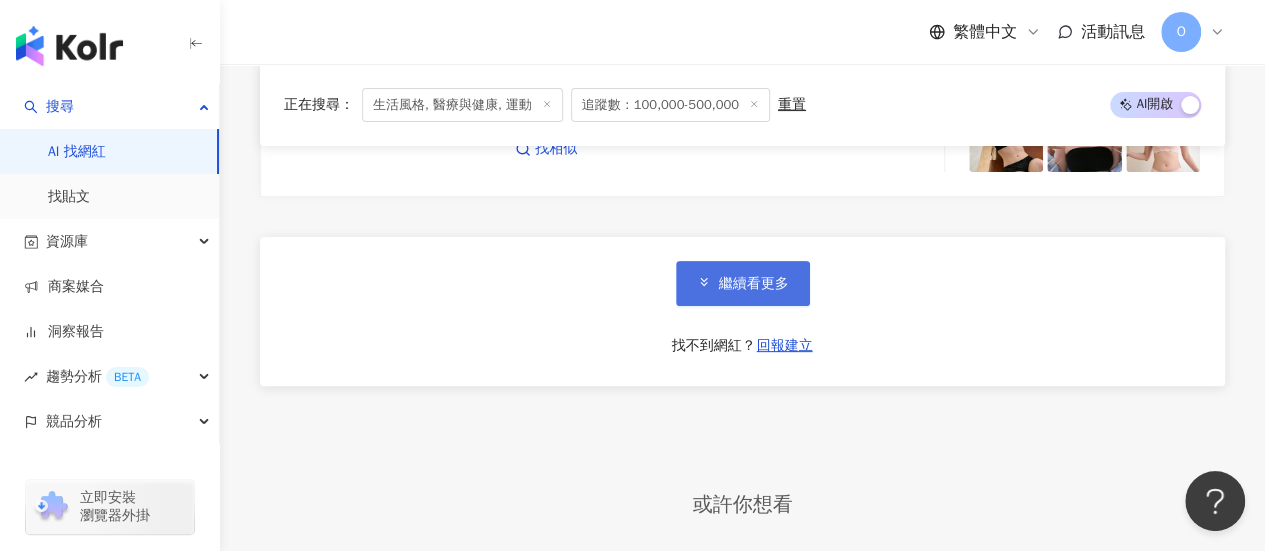 click on "繼續看更多" at bounding box center [754, 284] 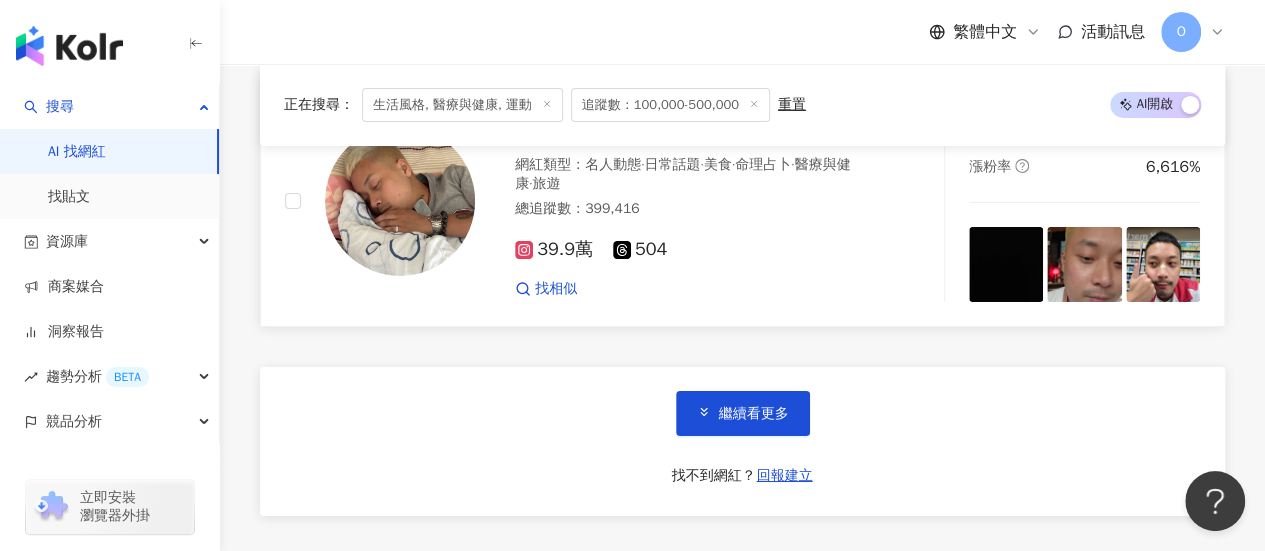 scroll, scrollTop: 7300, scrollLeft: 0, axis: vertical 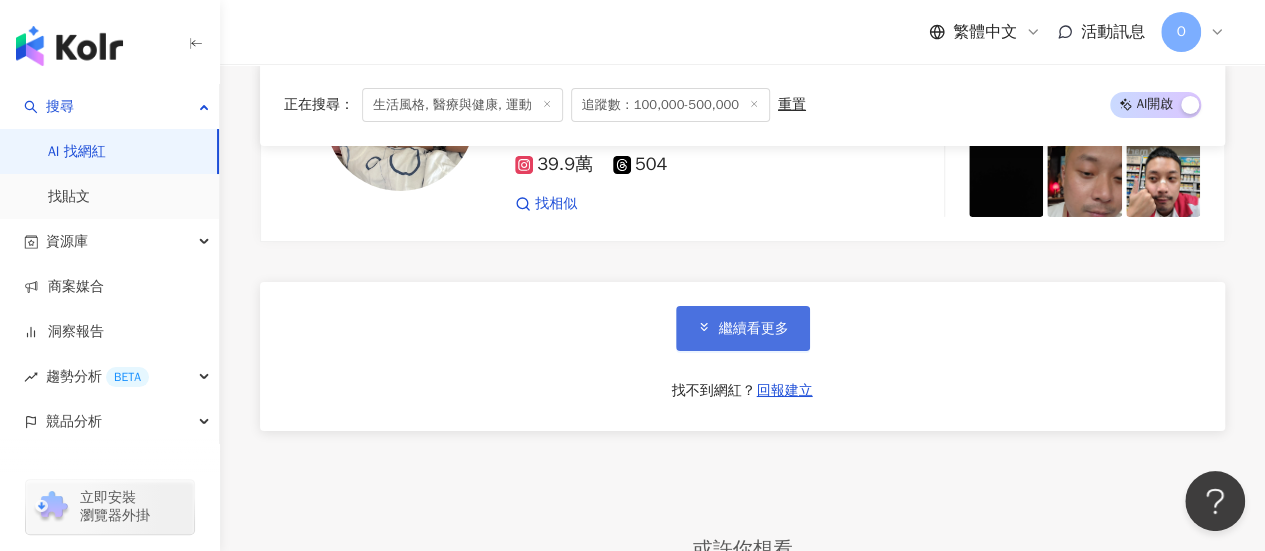 click on "繼續看更多" at bounding box center (754, 329) 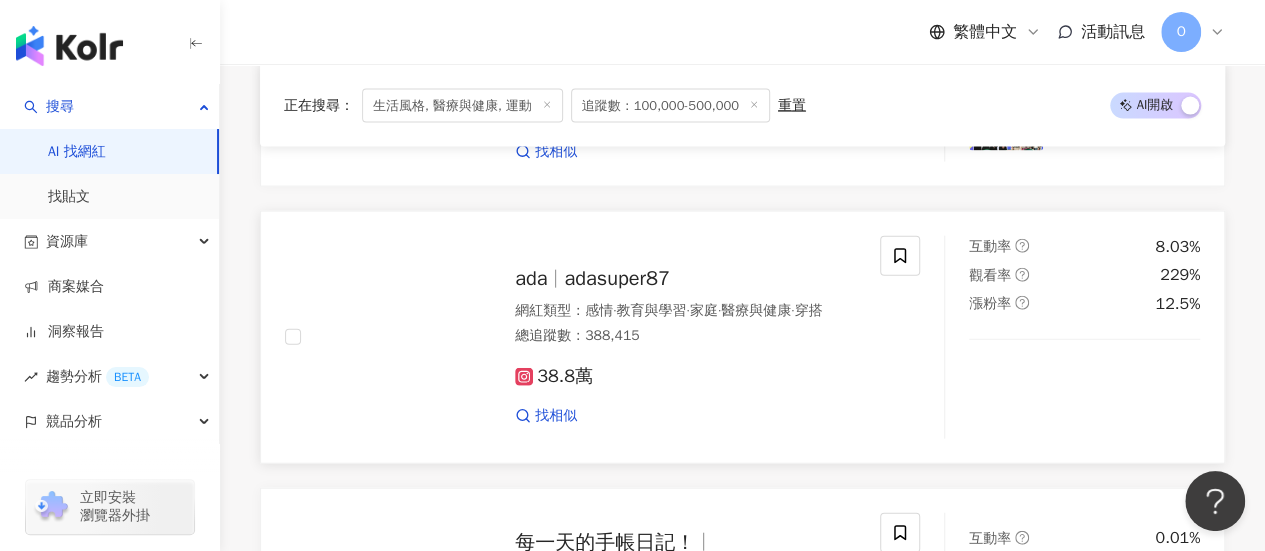 scroll, scrollTop: 9700, scrollLeft: 0, axis: vertical 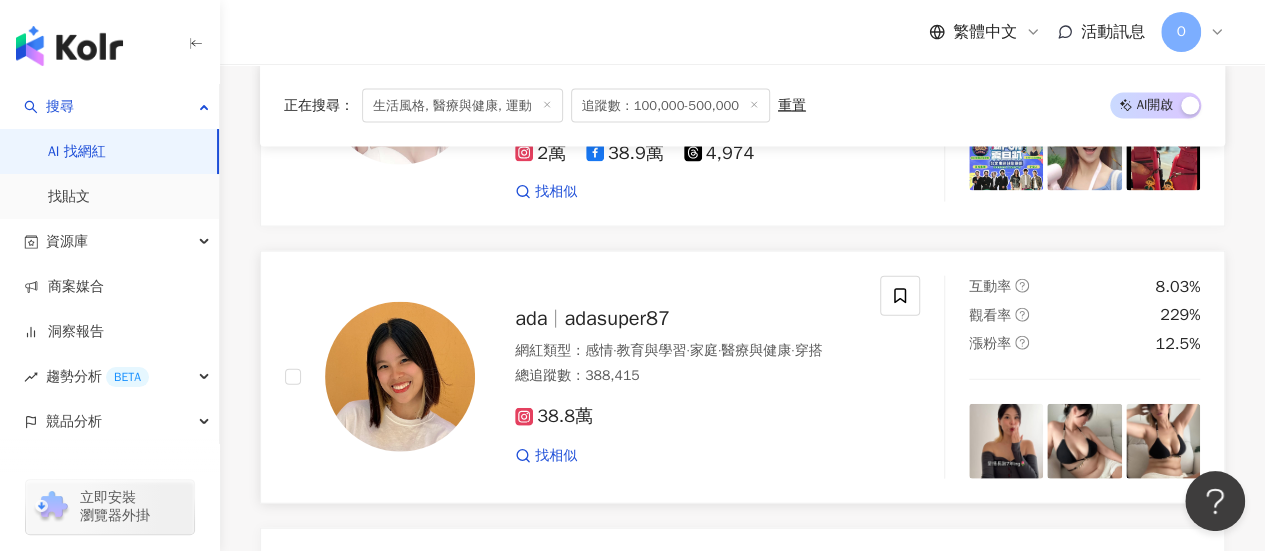 click on "adasuper87" at bounding box center [616, 318] 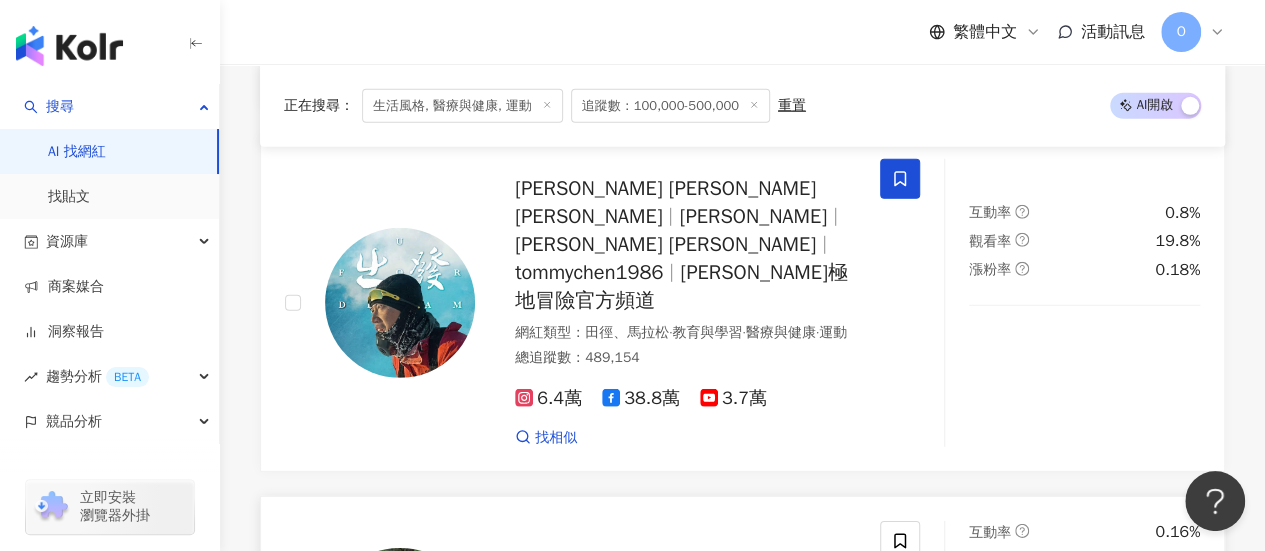 scroll, scrollTop: 10700, scrollLeft: 0, axis: vertical 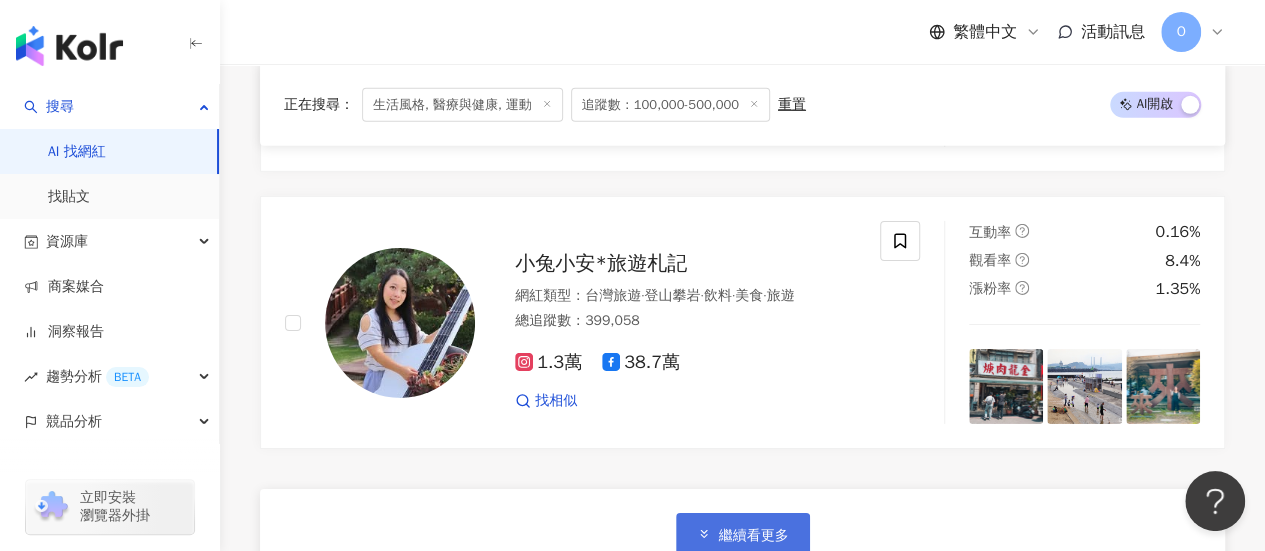 click on "繼續看更多" at bounding box center [743, 535] 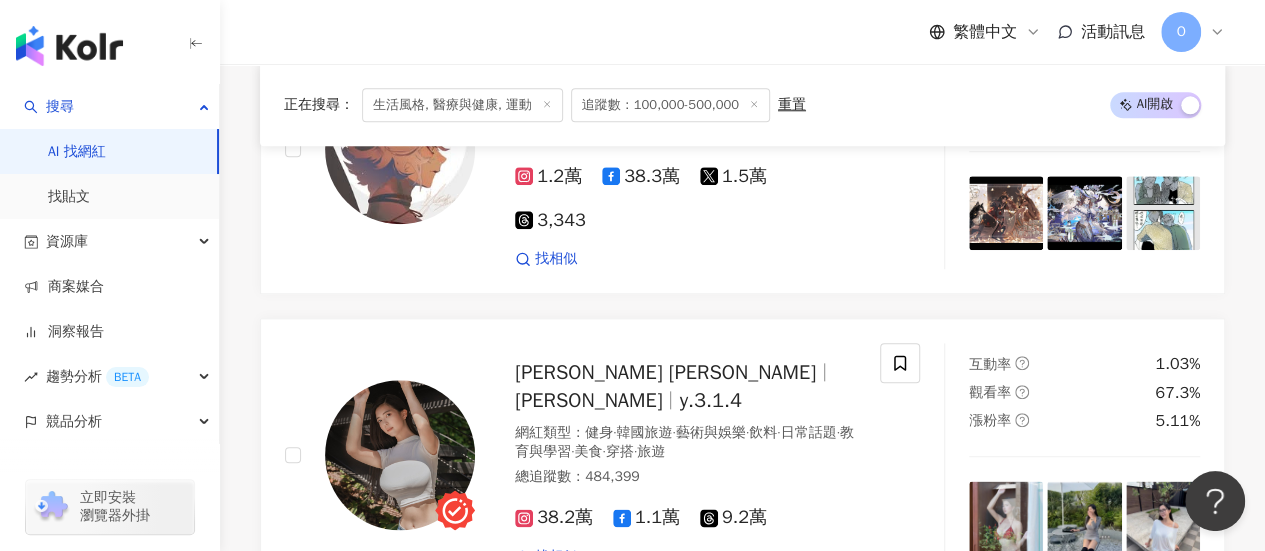 scroll, scrollTop: 12300, scrollLeft: 0, axis: vertical 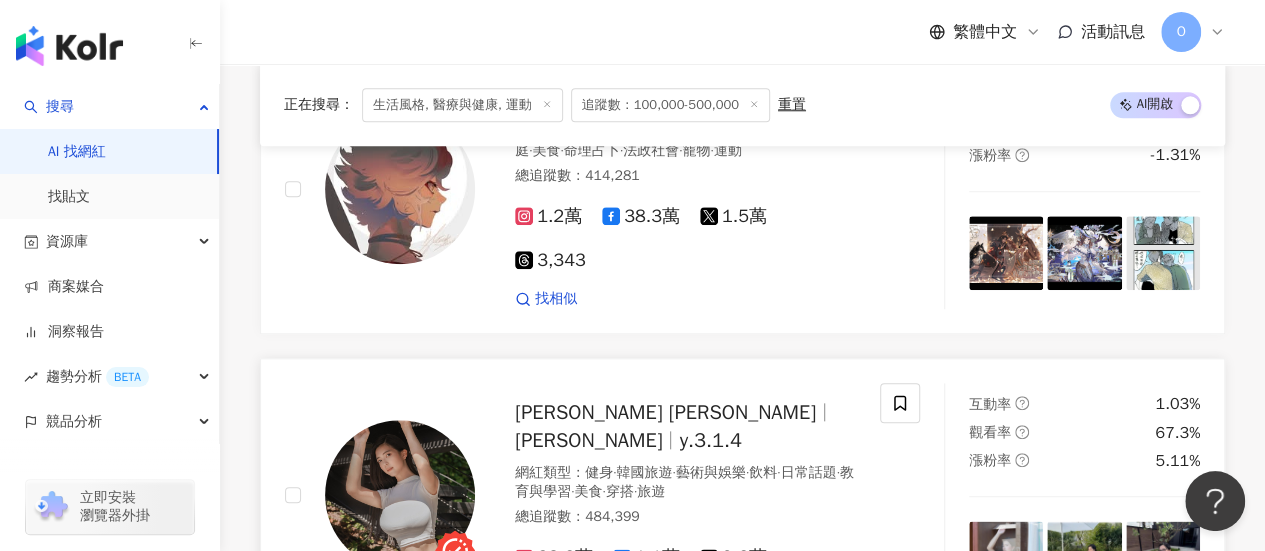 click on "YURI · 品妍" at bounding box center [588, 440] 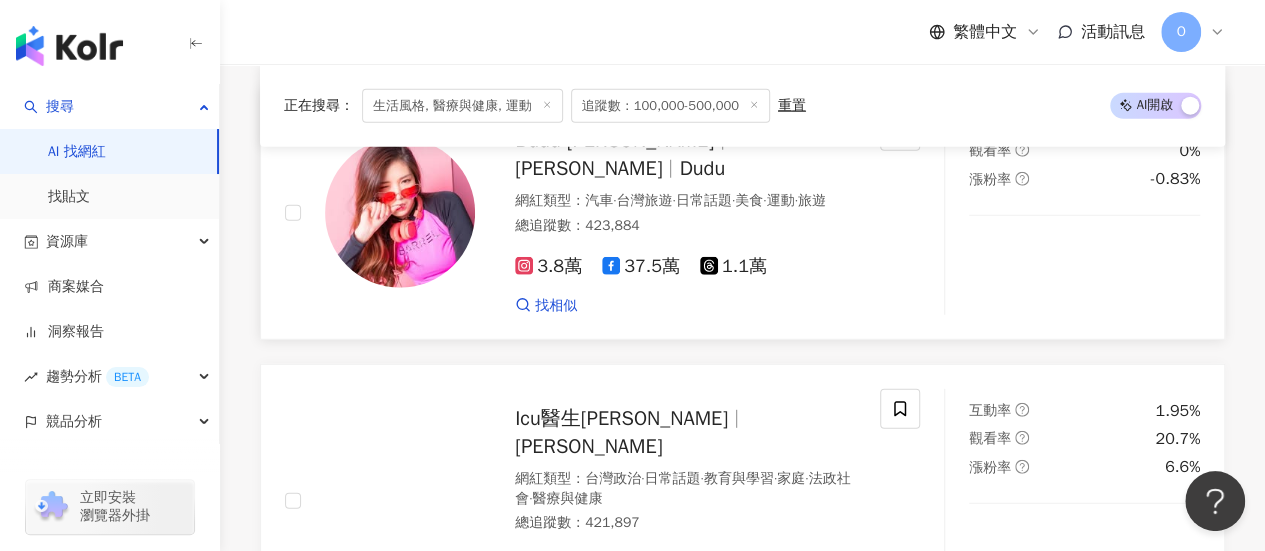 scroll, scrollTop: 14000, scrollLeft: 0, axis: vertical 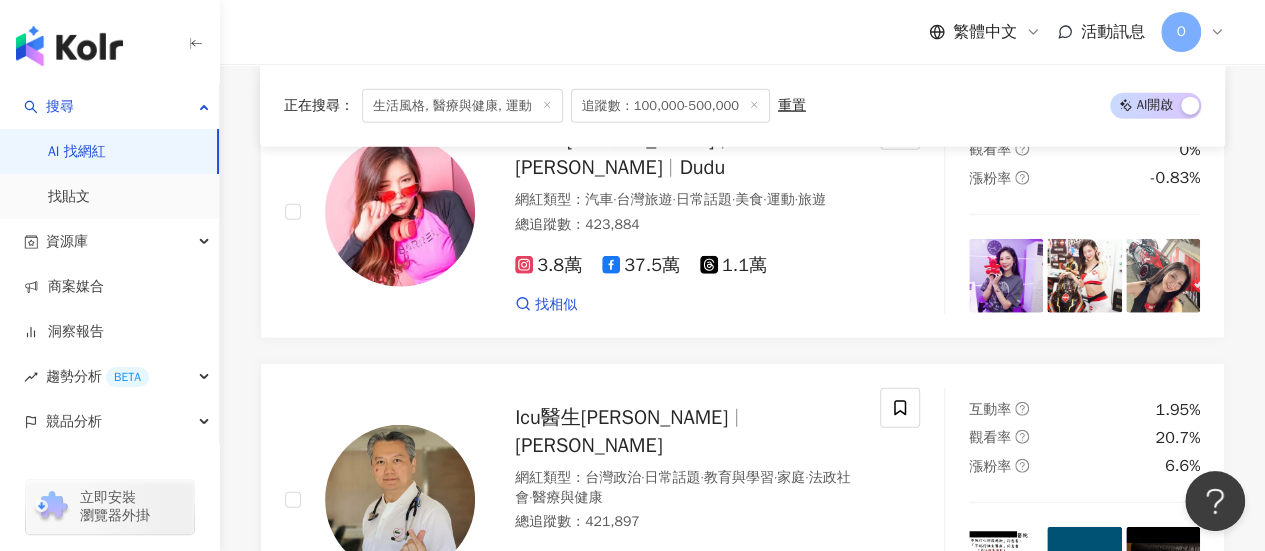 click on "繼續看更多" at bounding box center (743, 723) 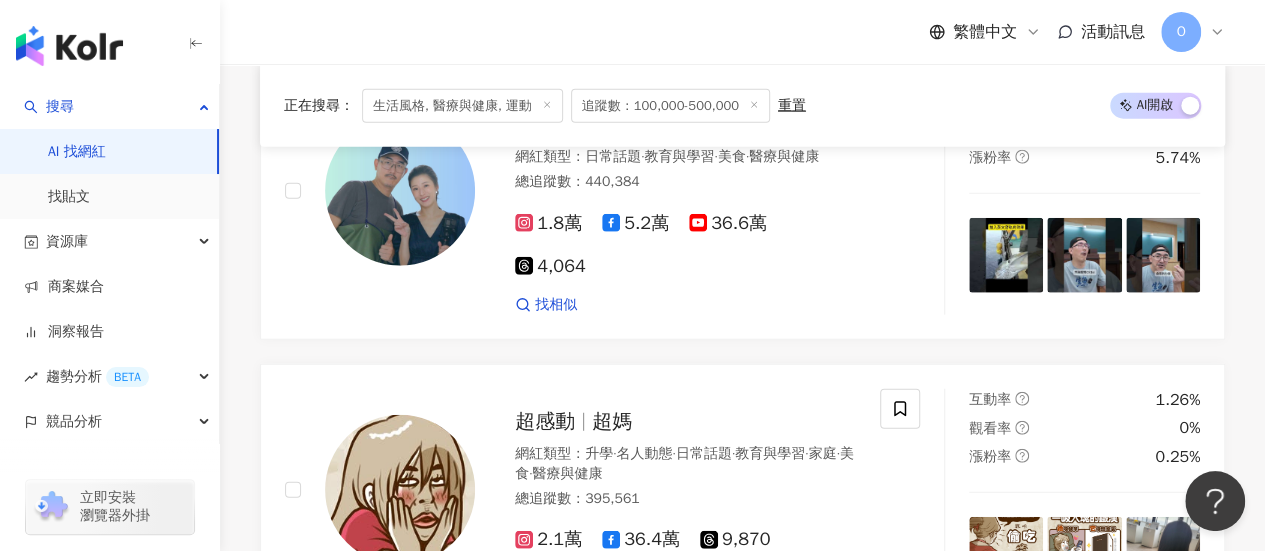 scroll, scrollTop: 17700, scrollLeft: 0, axis: vertical 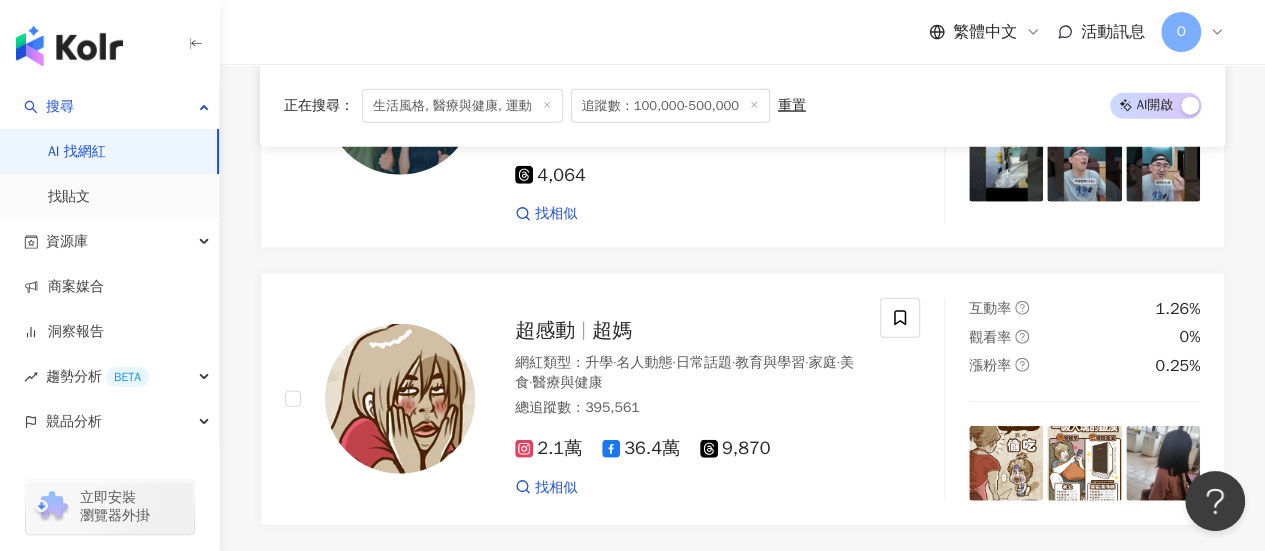 click on "繼續看更多" at bounding box center [754, 612] 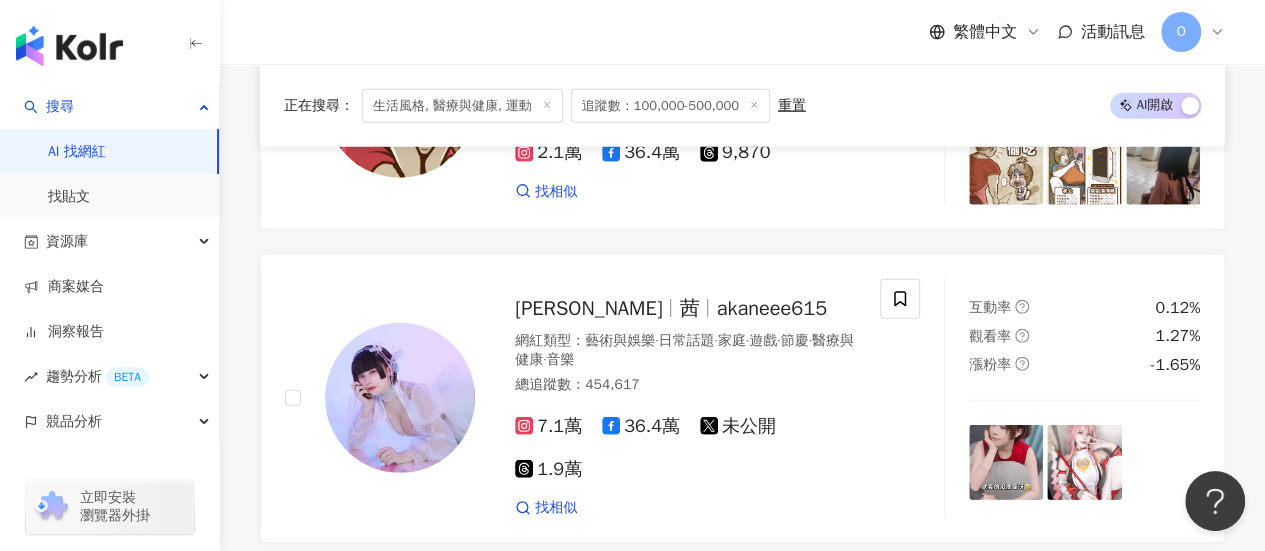 scroll, scrollTop: 18100, scrollLeft: 0, axis: vertical 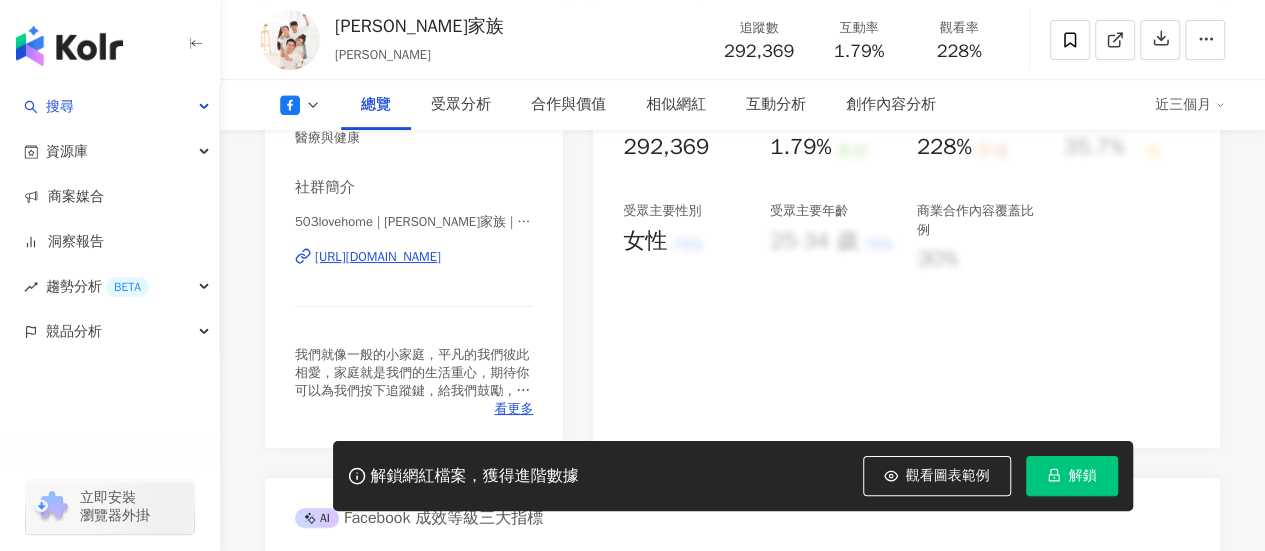 click on "https://www.facebook.com/142151109262217" at bounding box center [378, 257] 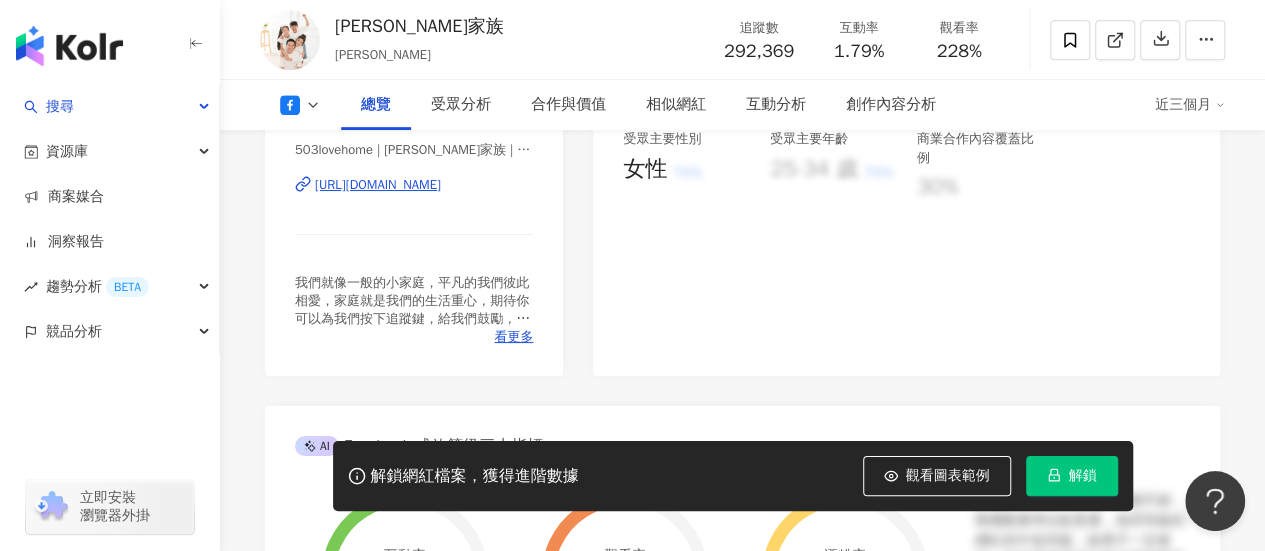scroll, scrollTop: 400, scrollLeft: 0, axis: vertical 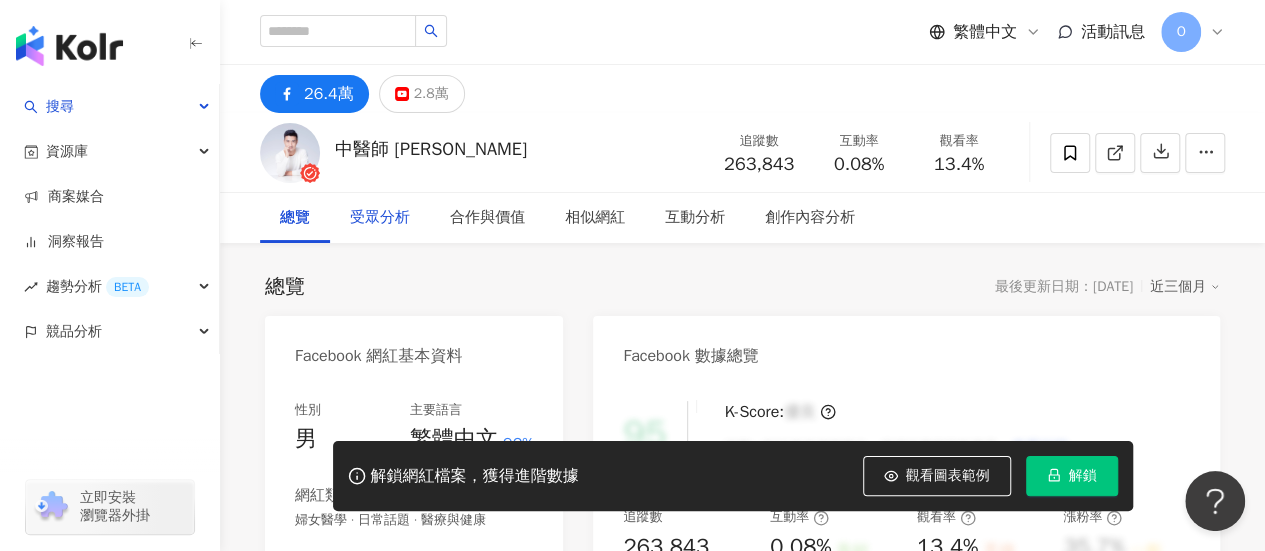 click on "受眾分析" at bounding box center (380, 218) 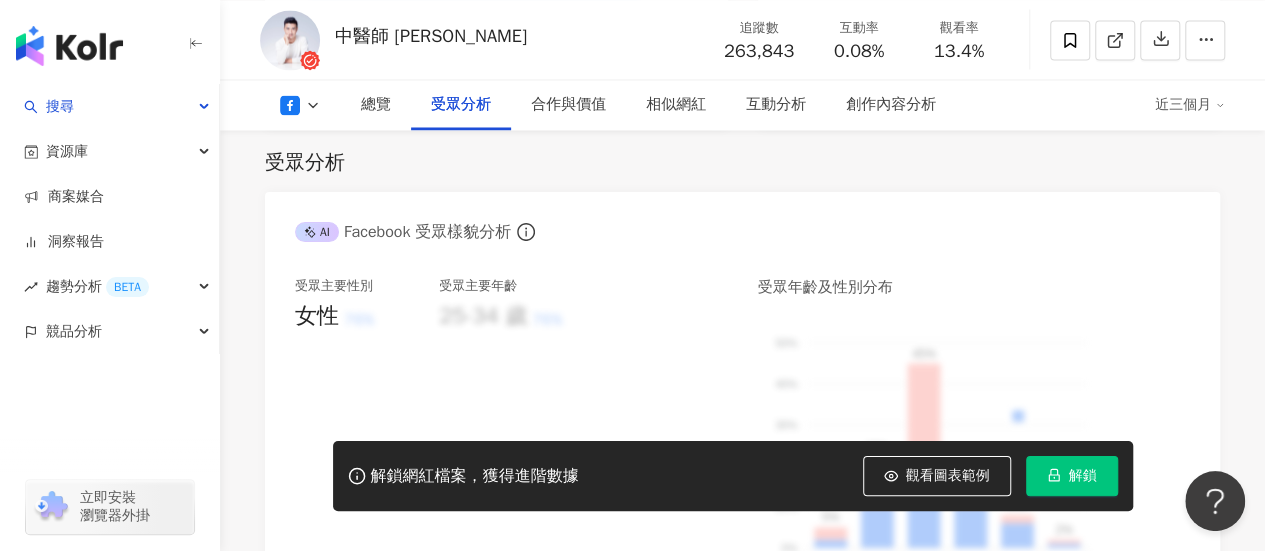 scroll, scrollTop: 0, scrollLeft: 0, axis: both 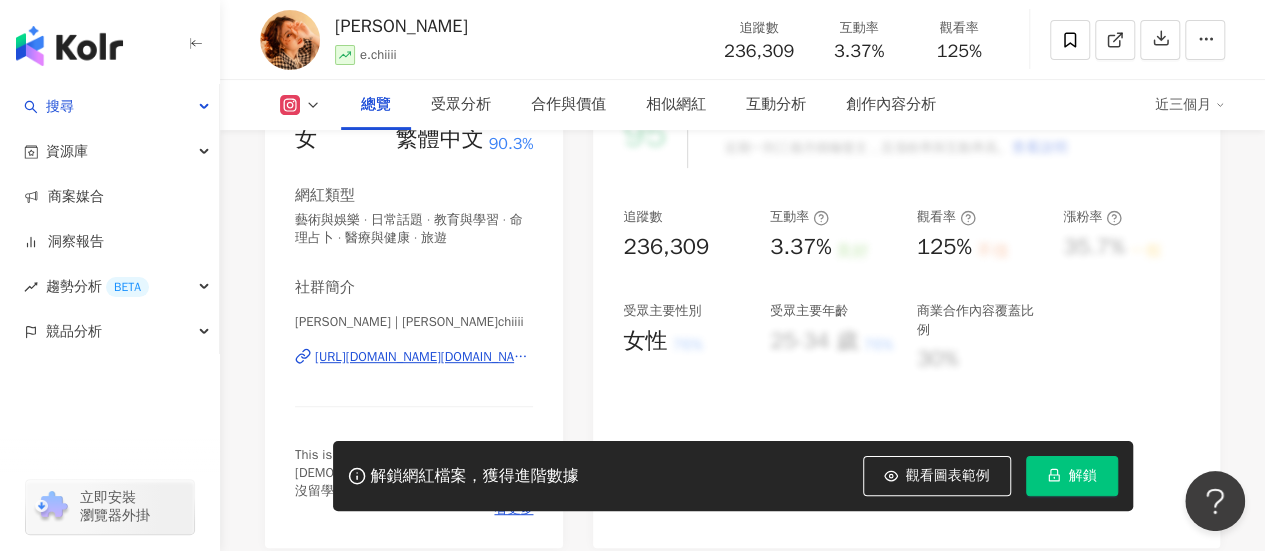 click on "[URL][DOMAIN_NAME][DOMAIN_NAME]" at bounding box center (424, 357) 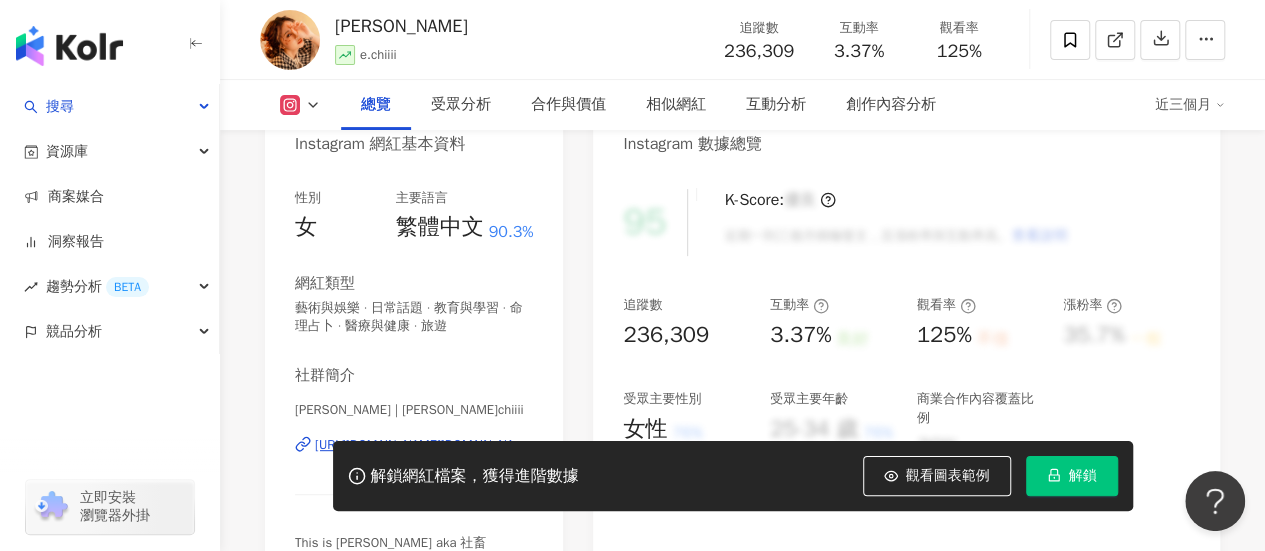 scroll, scrollTop: 0, scrollLeft: 0, axis: both 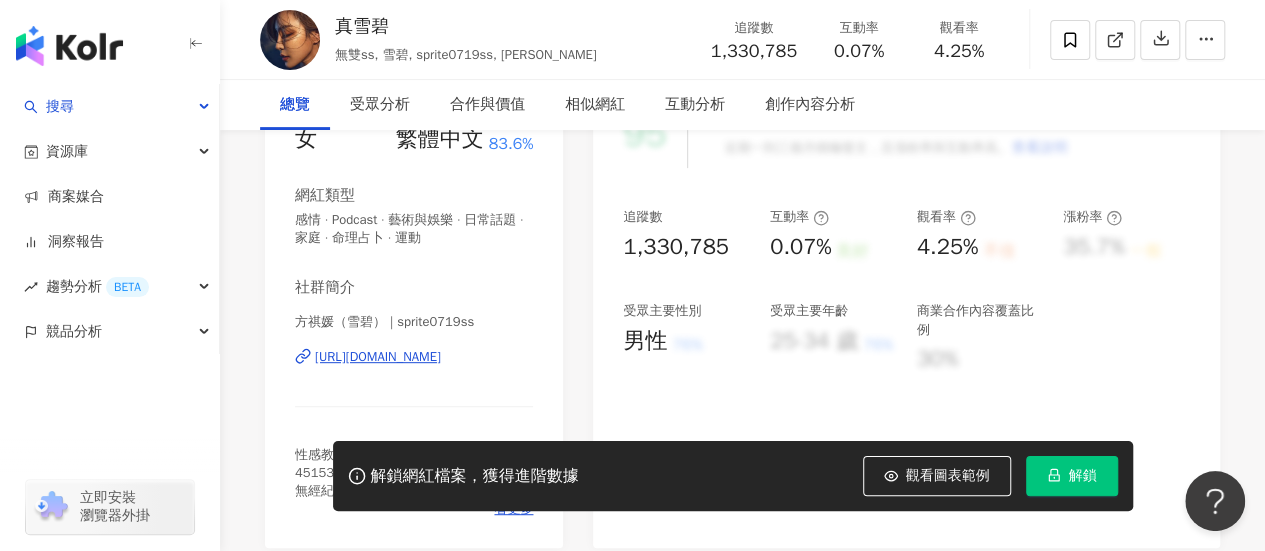 click on "https://www.instagram.com/sprite0719ss/" at bounding box center [378, 357] 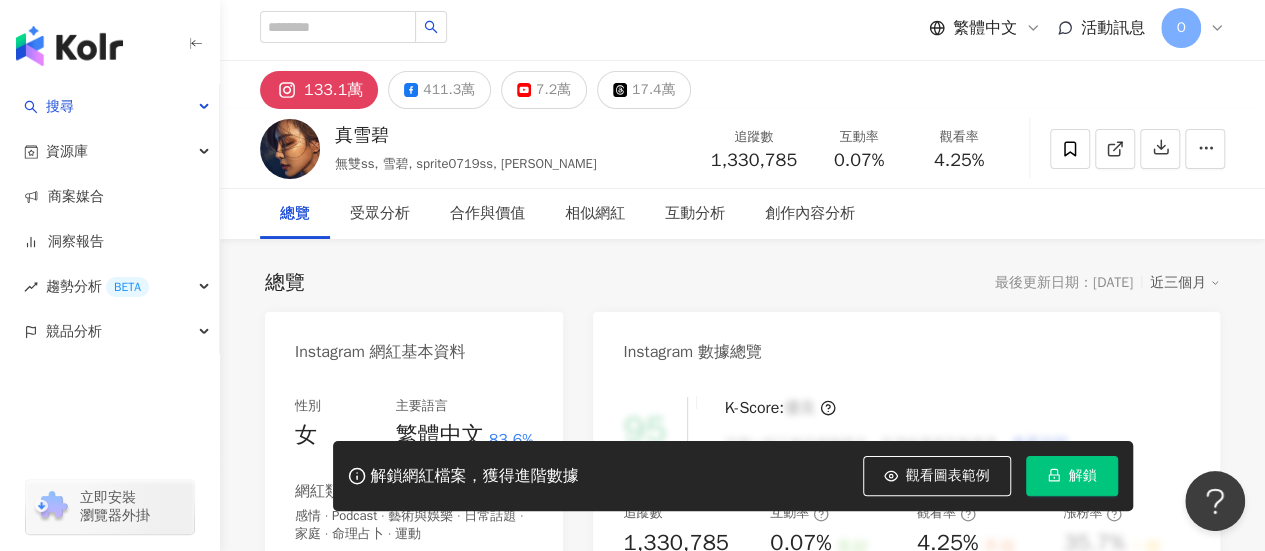 scroll, scrollTop: 0, scrollLeft: 0, axis: both 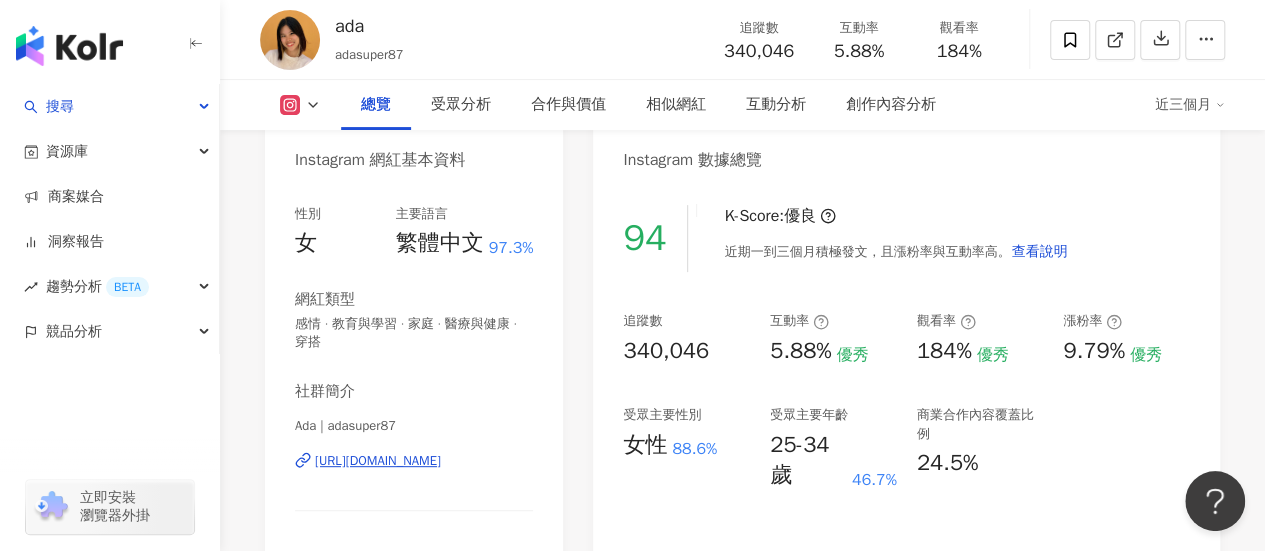 click on "https://www.instagram.com/adasuper87/" at bounding box center (378, 461) 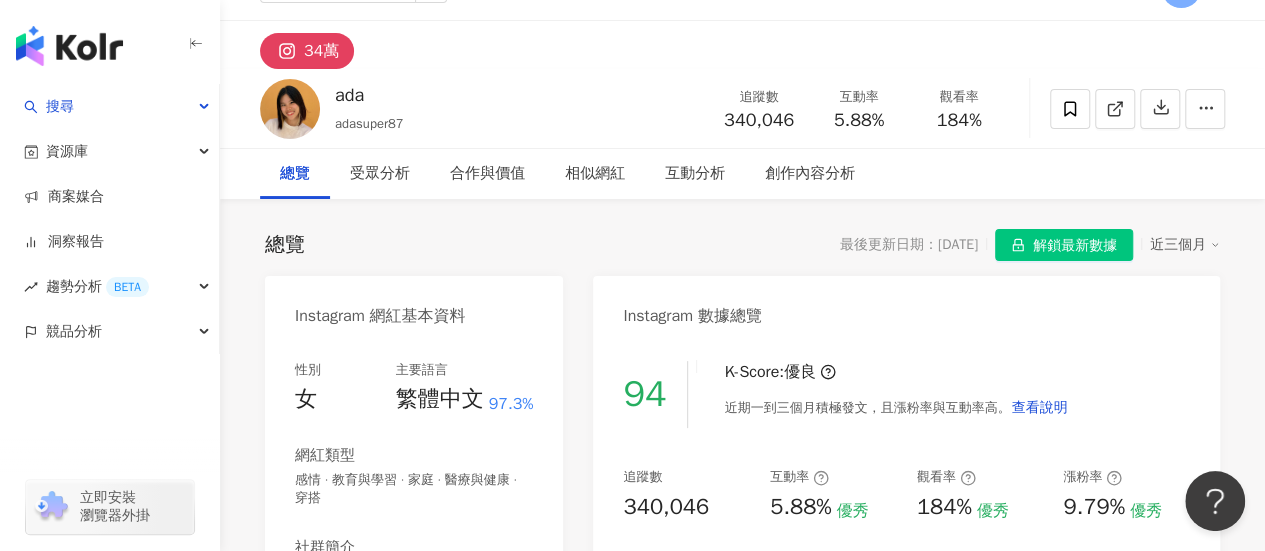 scroll, scrollTop: 0, scrollLeft: 0, axis: both 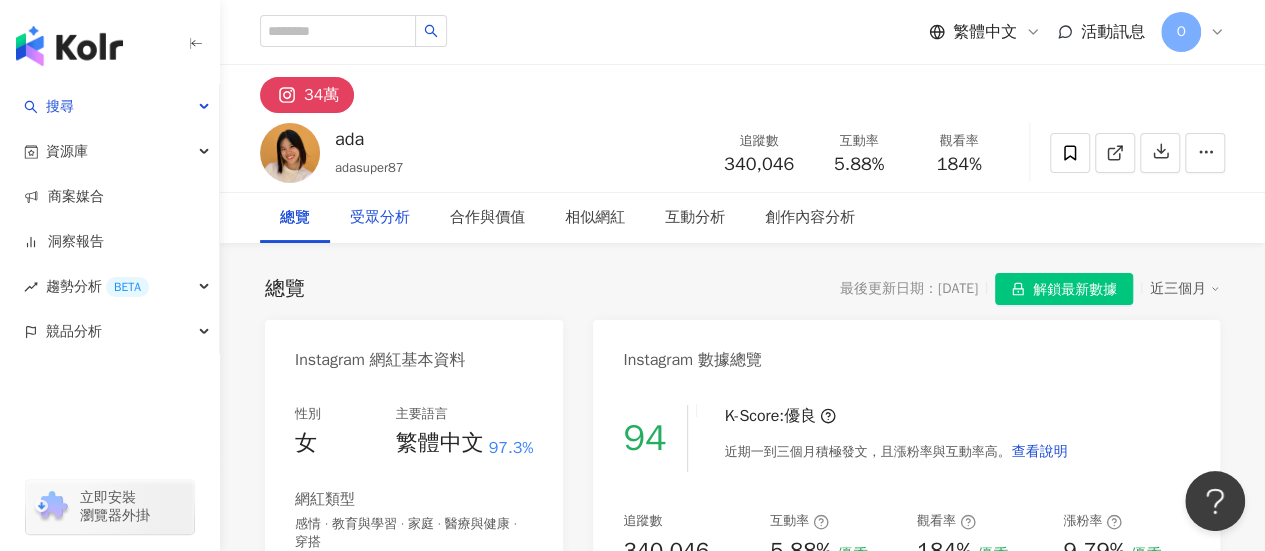 click on "受眾分析" at bounding box center [380, 218] 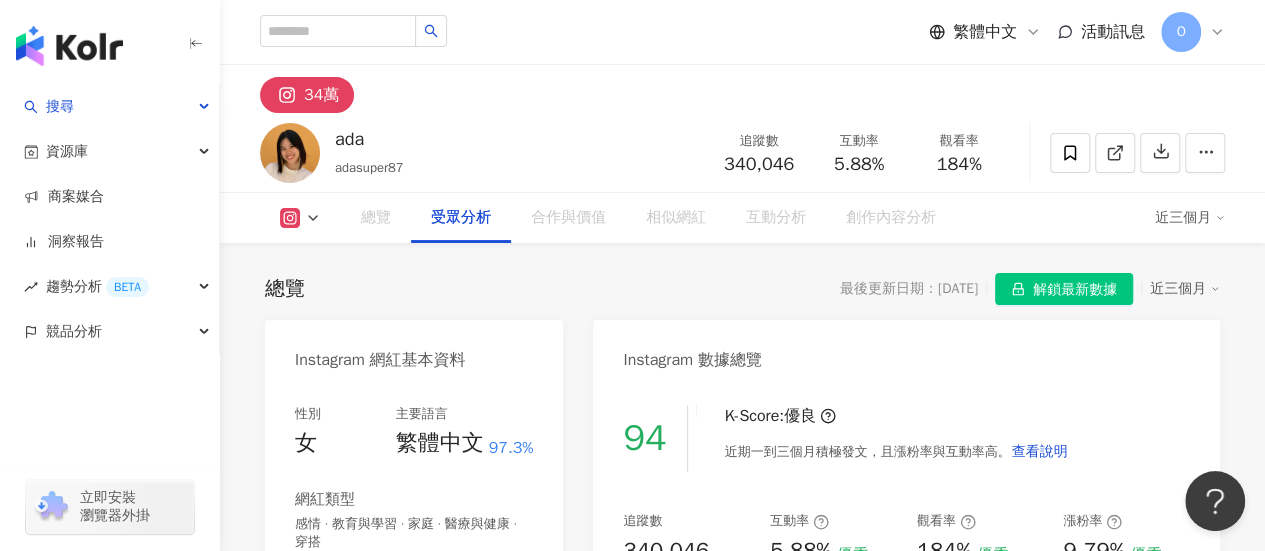 scroll, scrollTop: 1712, scrollLeft: 0, axis: vertical 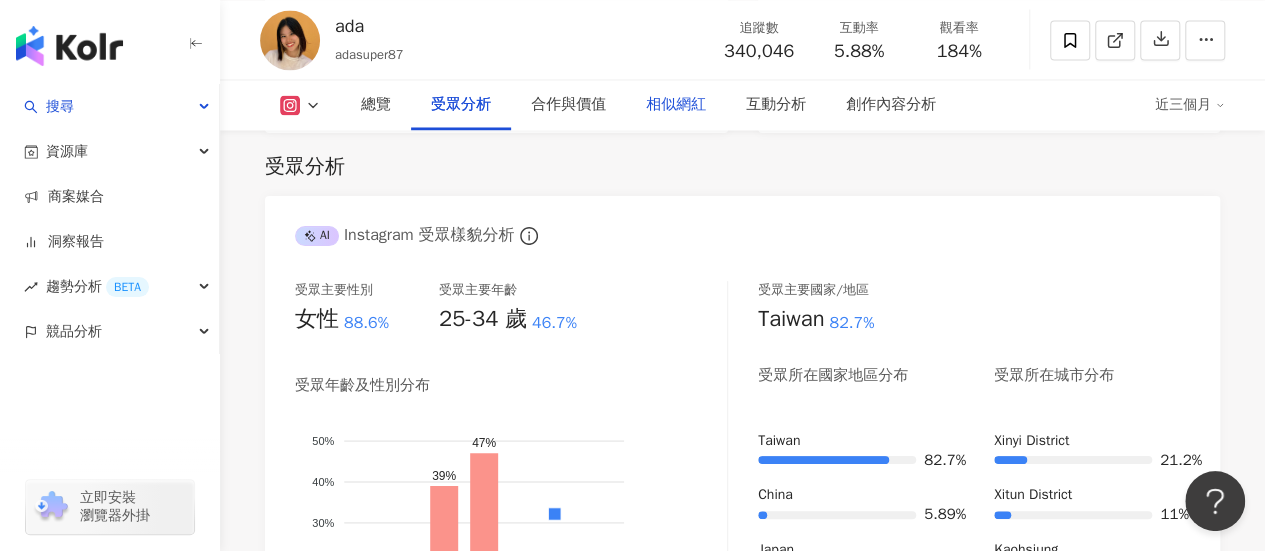 click on "相似網紅" at bounding box center [676, 105] 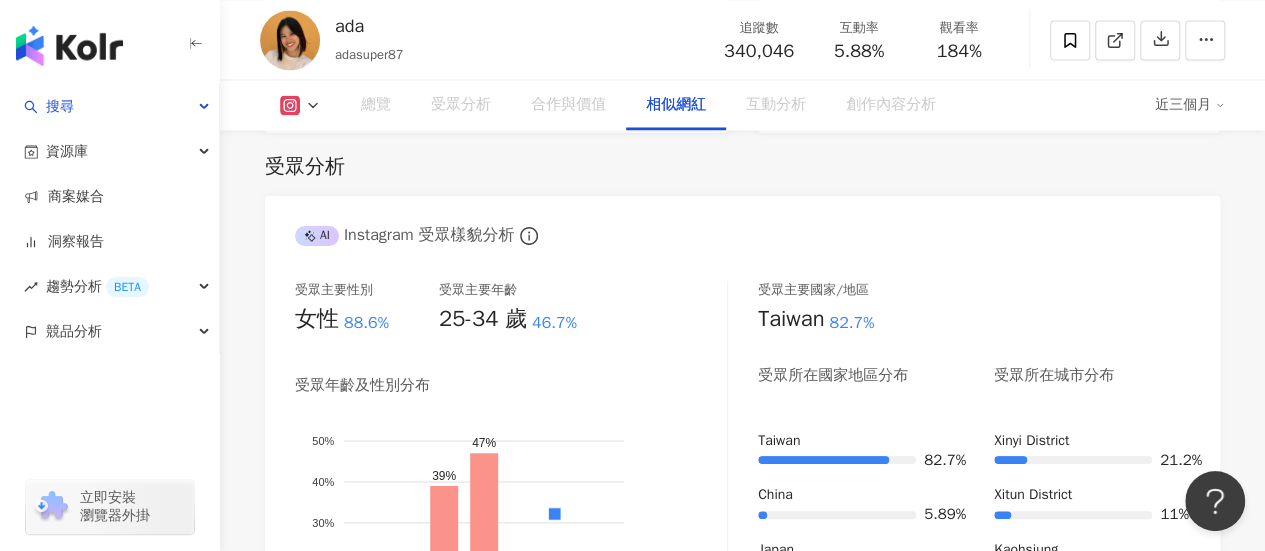 scroll, scrollTop: 3246, scrollLeft: 0, axis: vertical 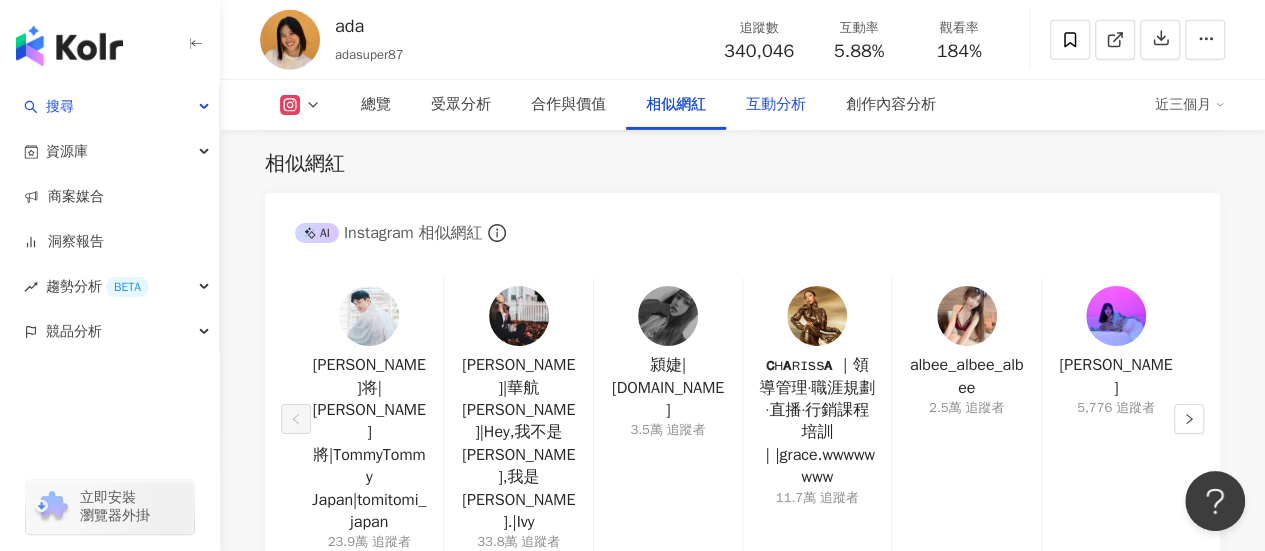 click on "互動分析" at bounding box center [776, 105] 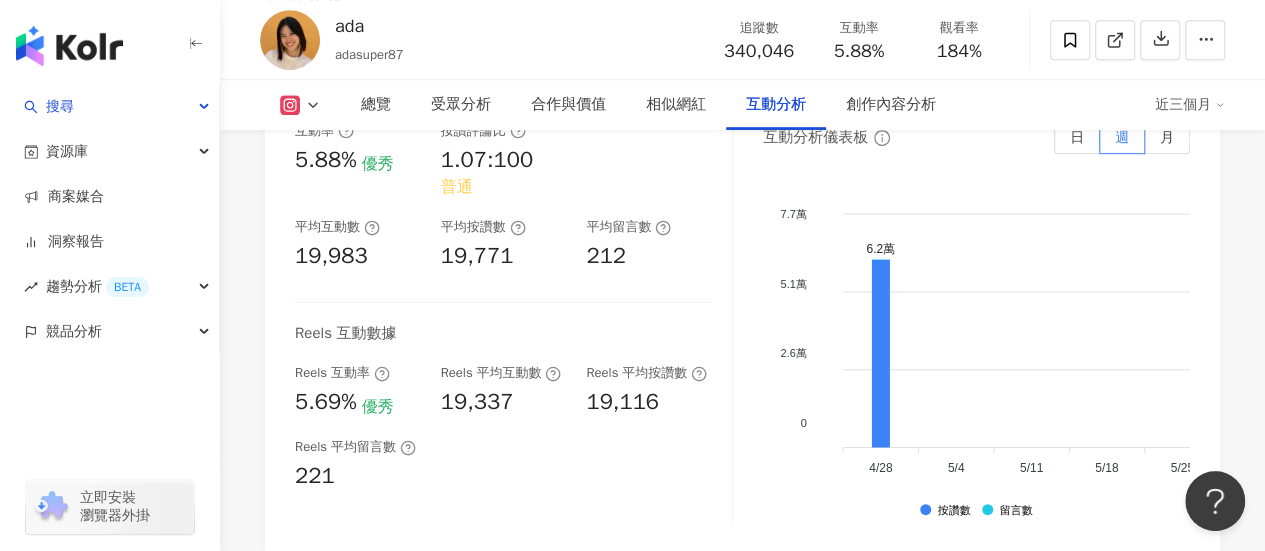scroll, scrollTop: 4320, scrollLeft: 0, axis: vertical 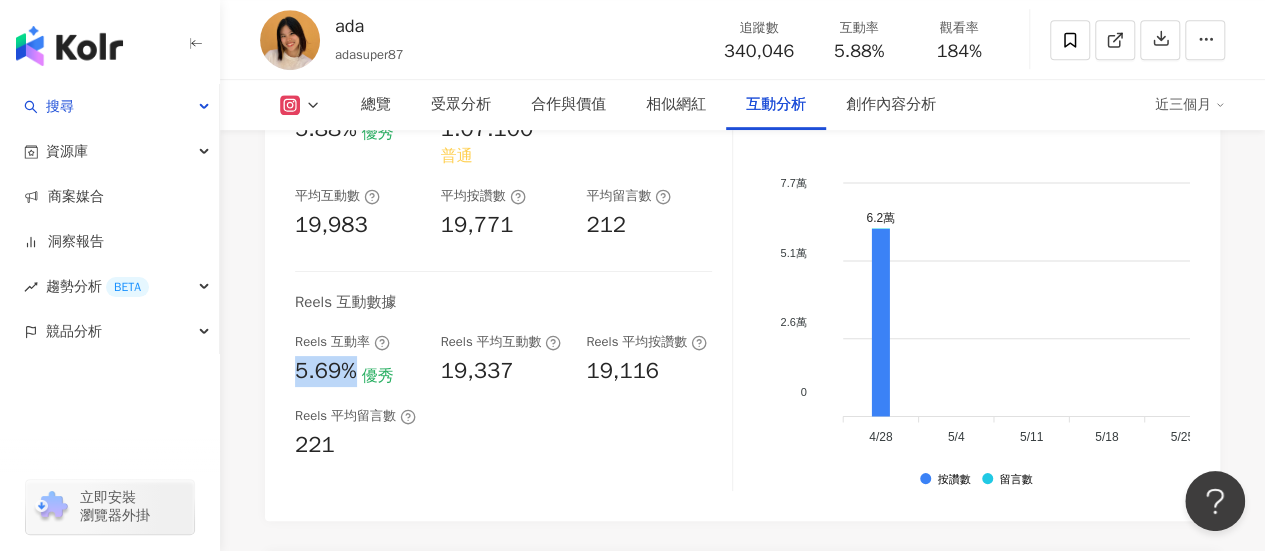 drag, startPoint x: 360, startPoint y: 260, endPoint x: 298, endPoint y: 262, distance: 62.03225 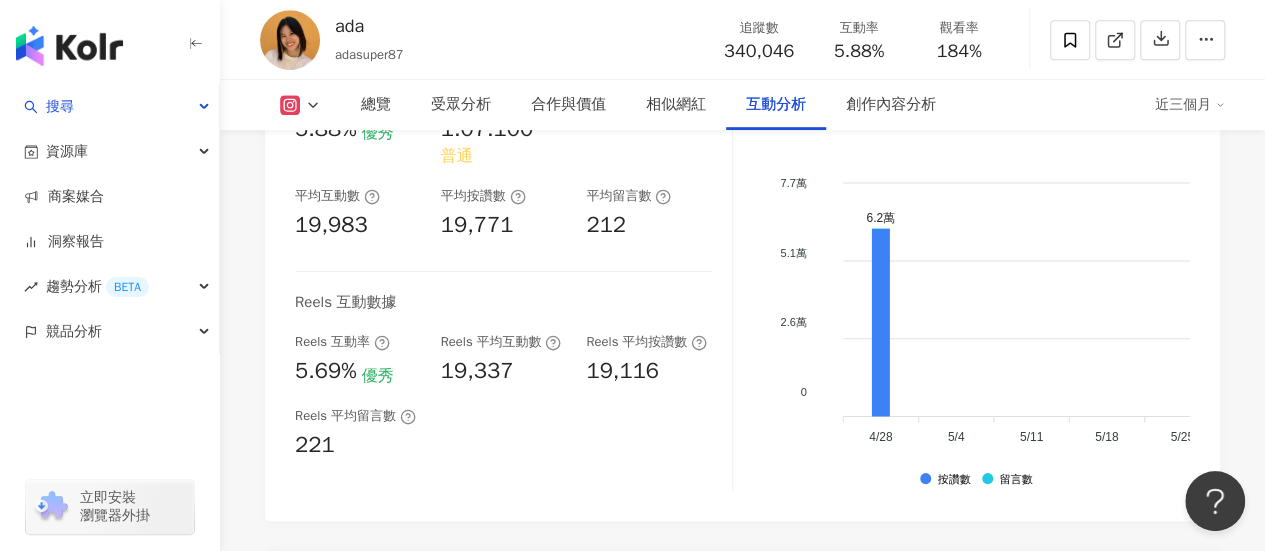 click on "互動率   5.88% 優秀 按讚評論比   1.07:100 普通 平均互動數    19,983 平均按讚數   19,771 平均留言數   212 Reels 互動數據 Reels 互動率   5.69% 優秀 Reels 平均互動數   19,337 Reels 平均按讚數   19,116 Reels 平均留言數   221" at bounding box center [514, 291] 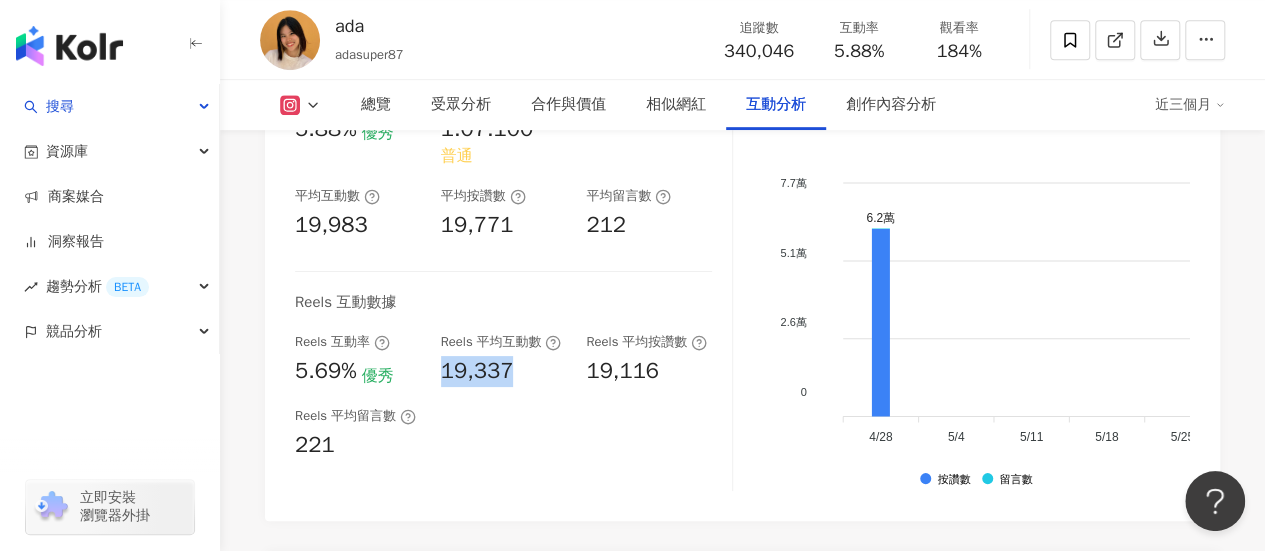 drag, startPoint x: 522, startPoint y: 264, endPoint x: 452, endPoint y: 266, distance: 70.028564 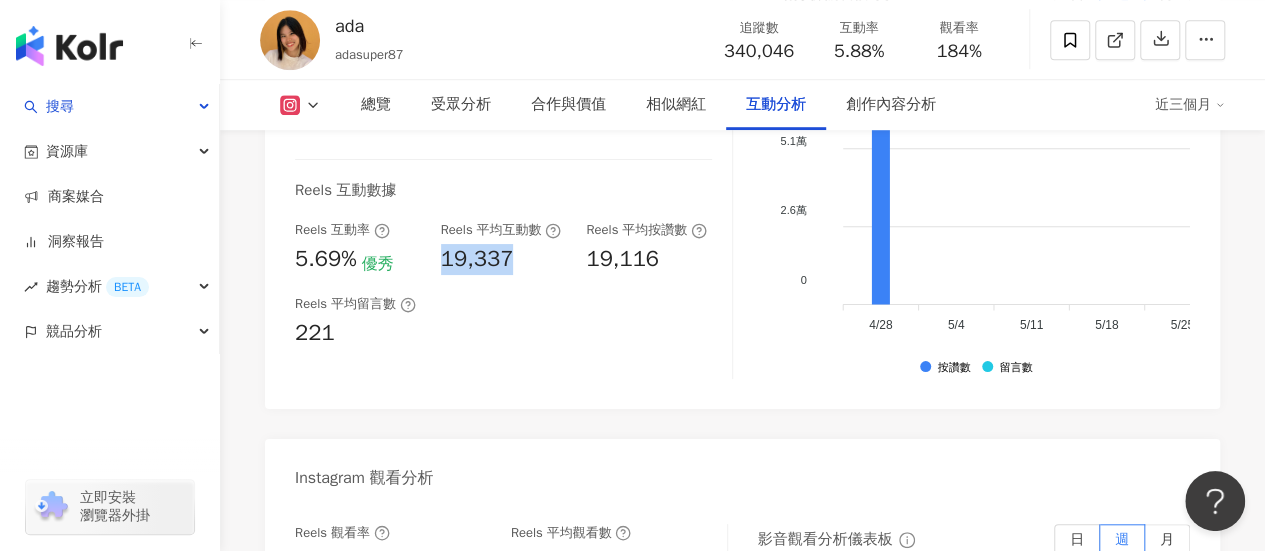 scroll, scrollTop: 4420, scrollLeft: 0, axis: vertical 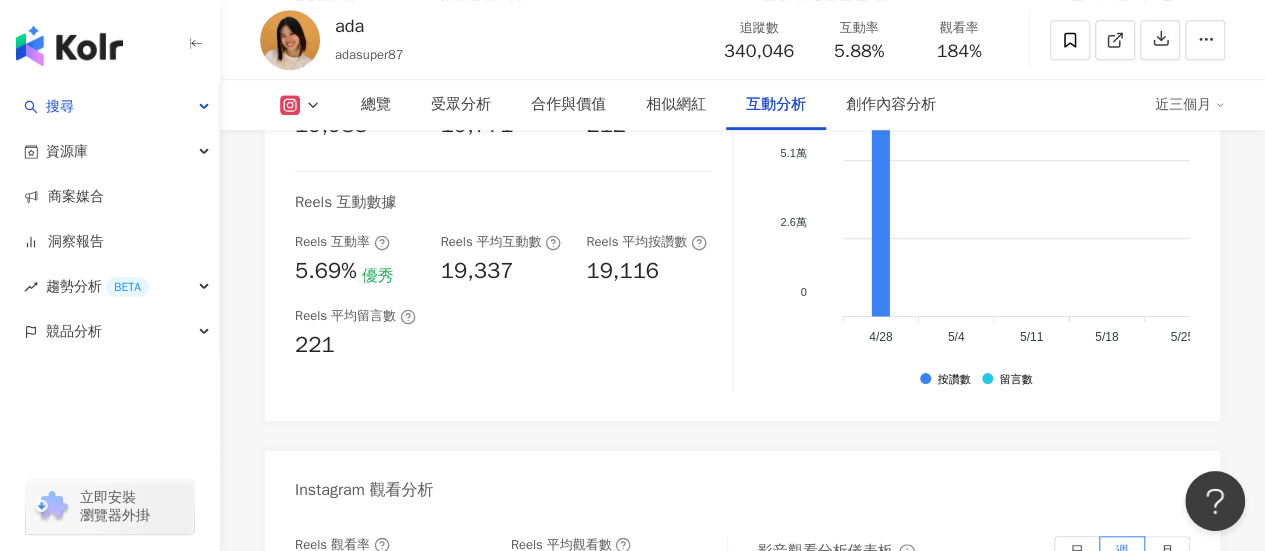drag, startPoint x: 618, startPoint y: 455, endPoint x: 508, endPoint y: 470, distance: 111.01801 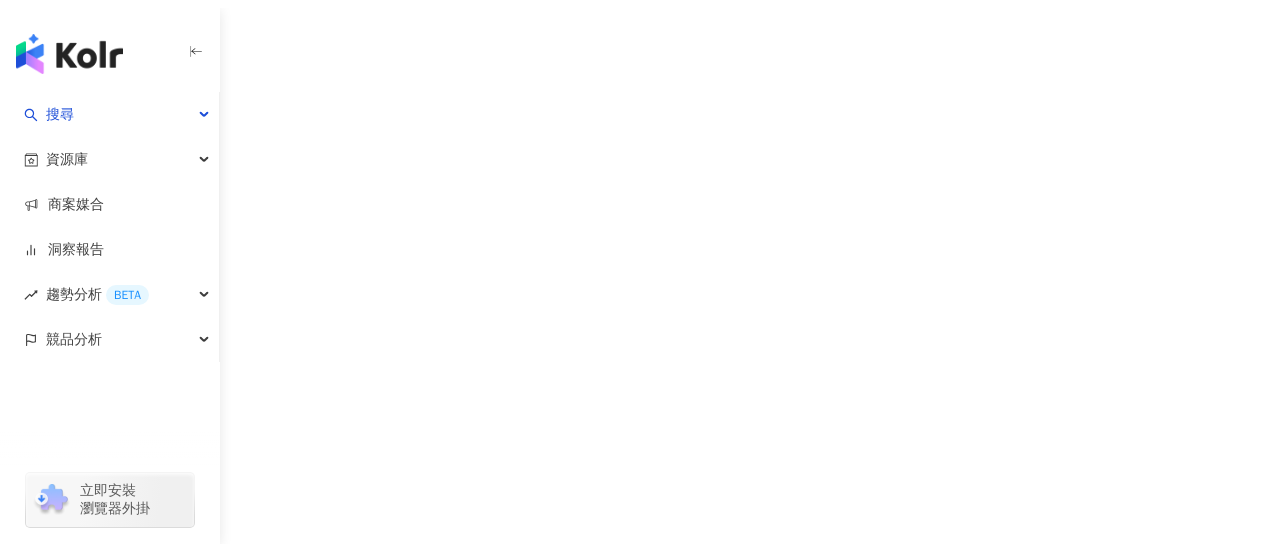scroll, scrollTop: 0, scrollLeft: 0, axis: both 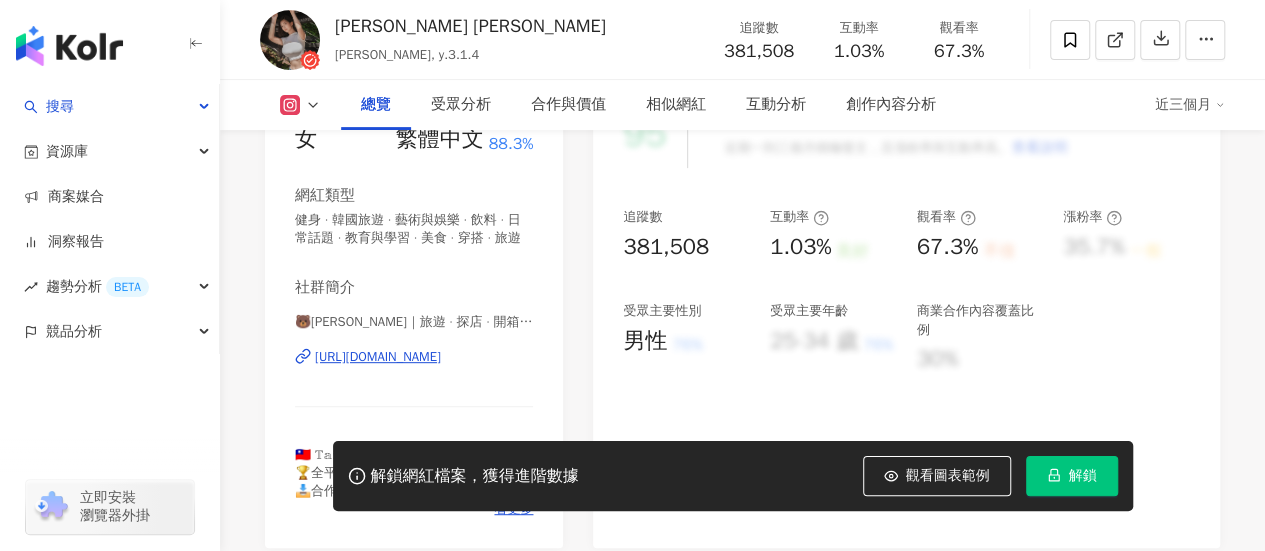 click on "[URL][DOMAIN_NAME]" at bounding box center [378, 357] 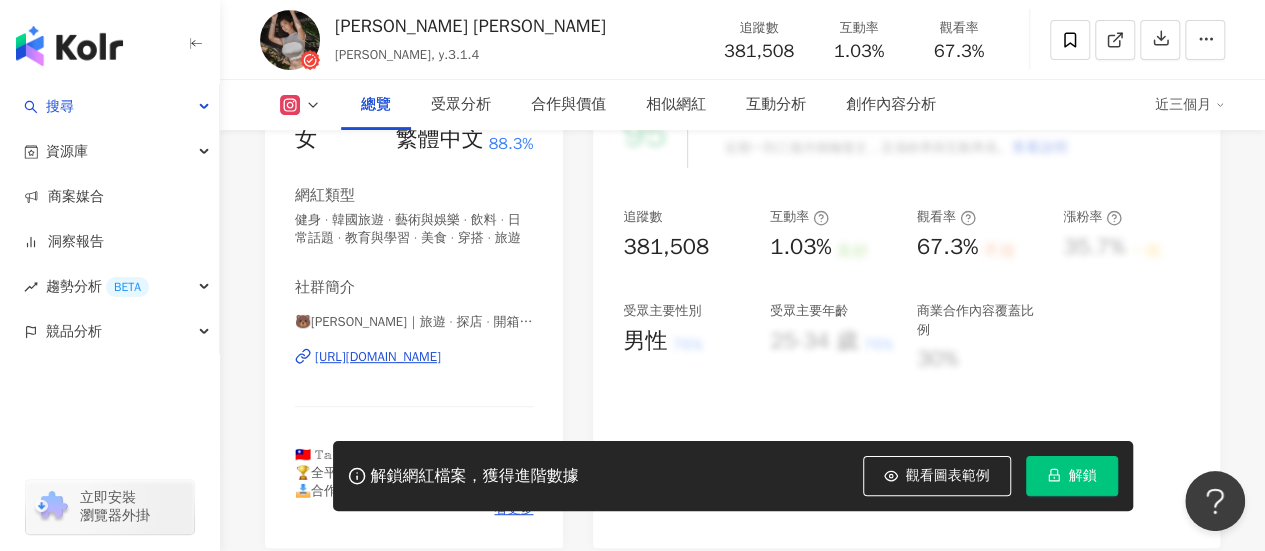 scroll, scrollTop: 0, scrollLeft: 0, axis: both 